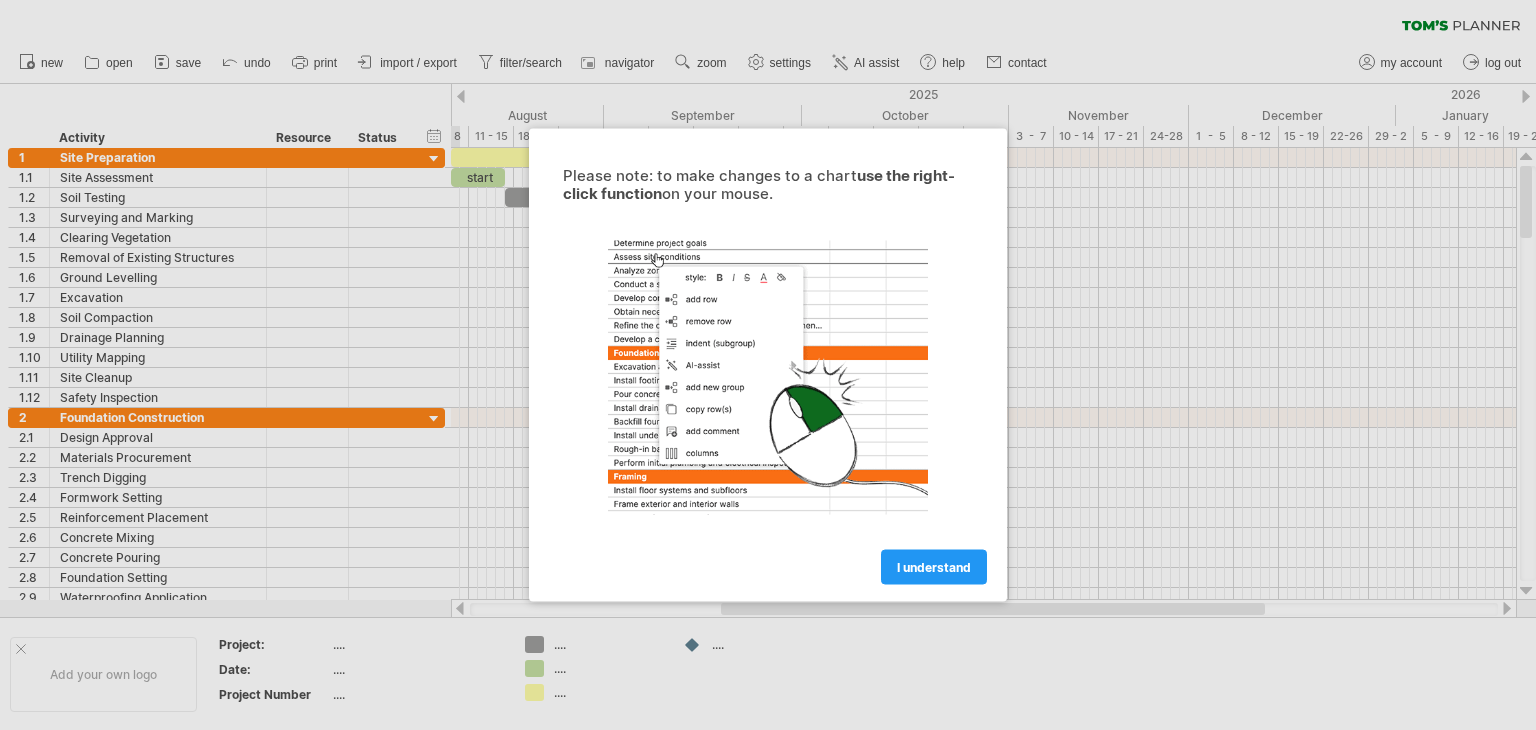 scroll, scrollTop: 0, scrollLeft: 0, axis: both 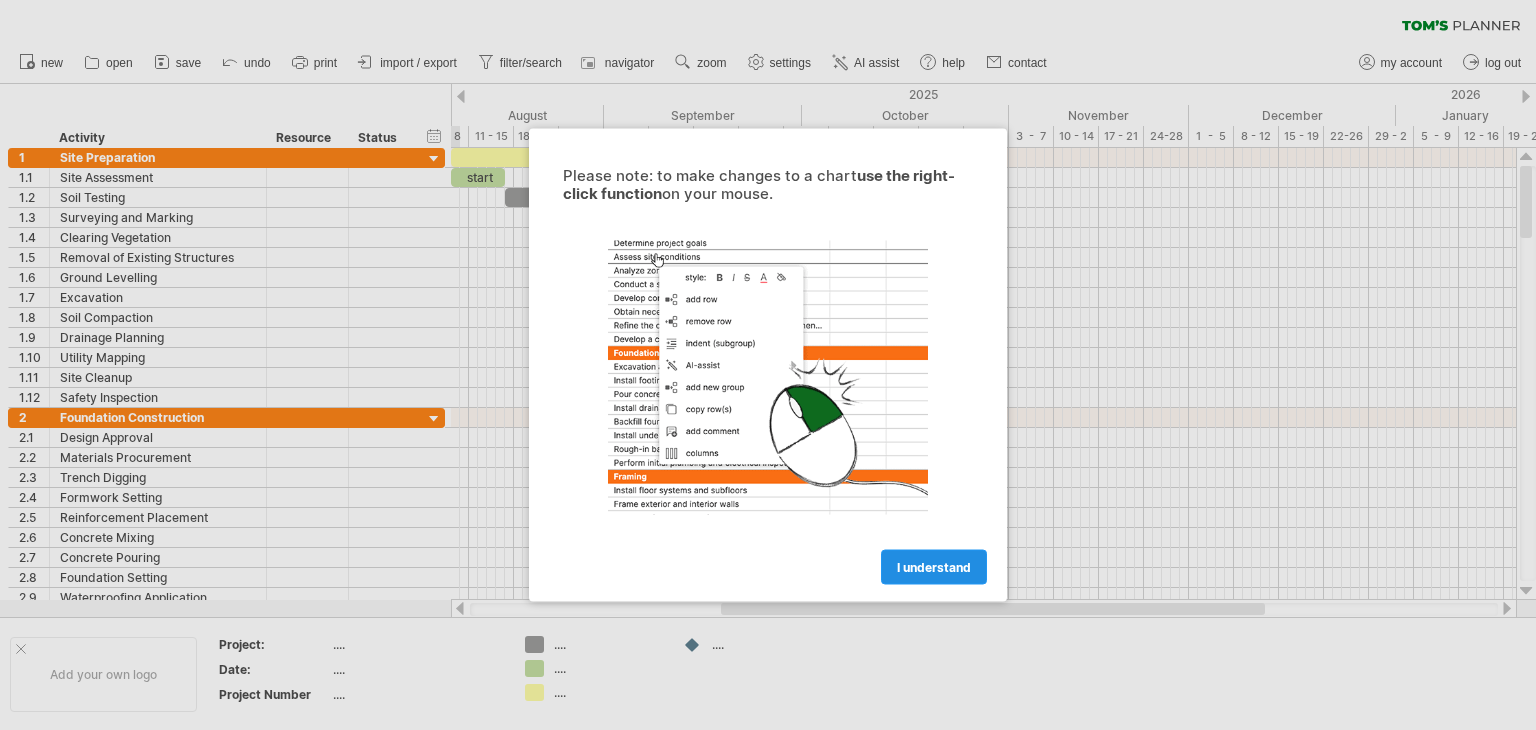 click on "I understand" at bounding box center (934, 567) 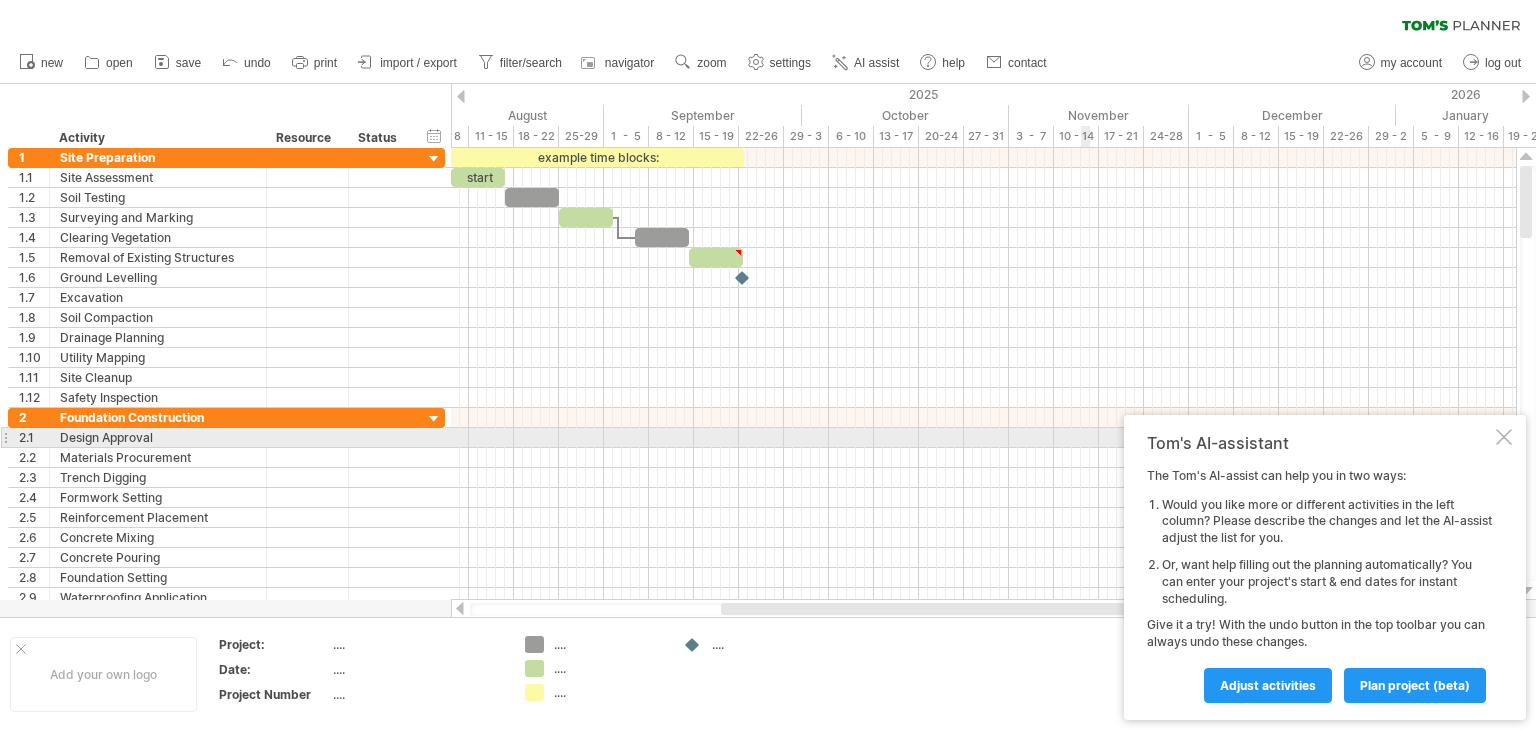 click at bounding box center [1504, 437] 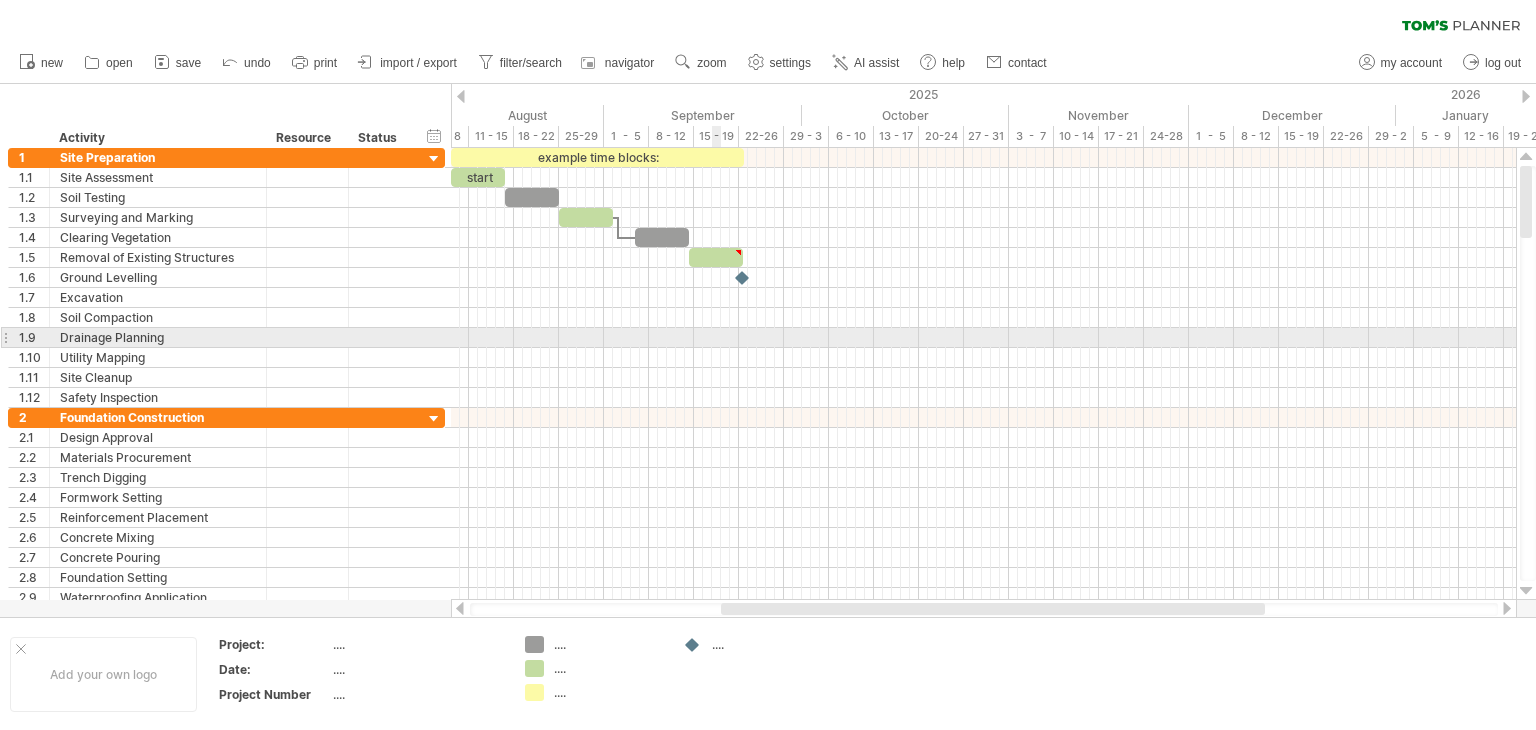 click at bounding box center [983, 338] 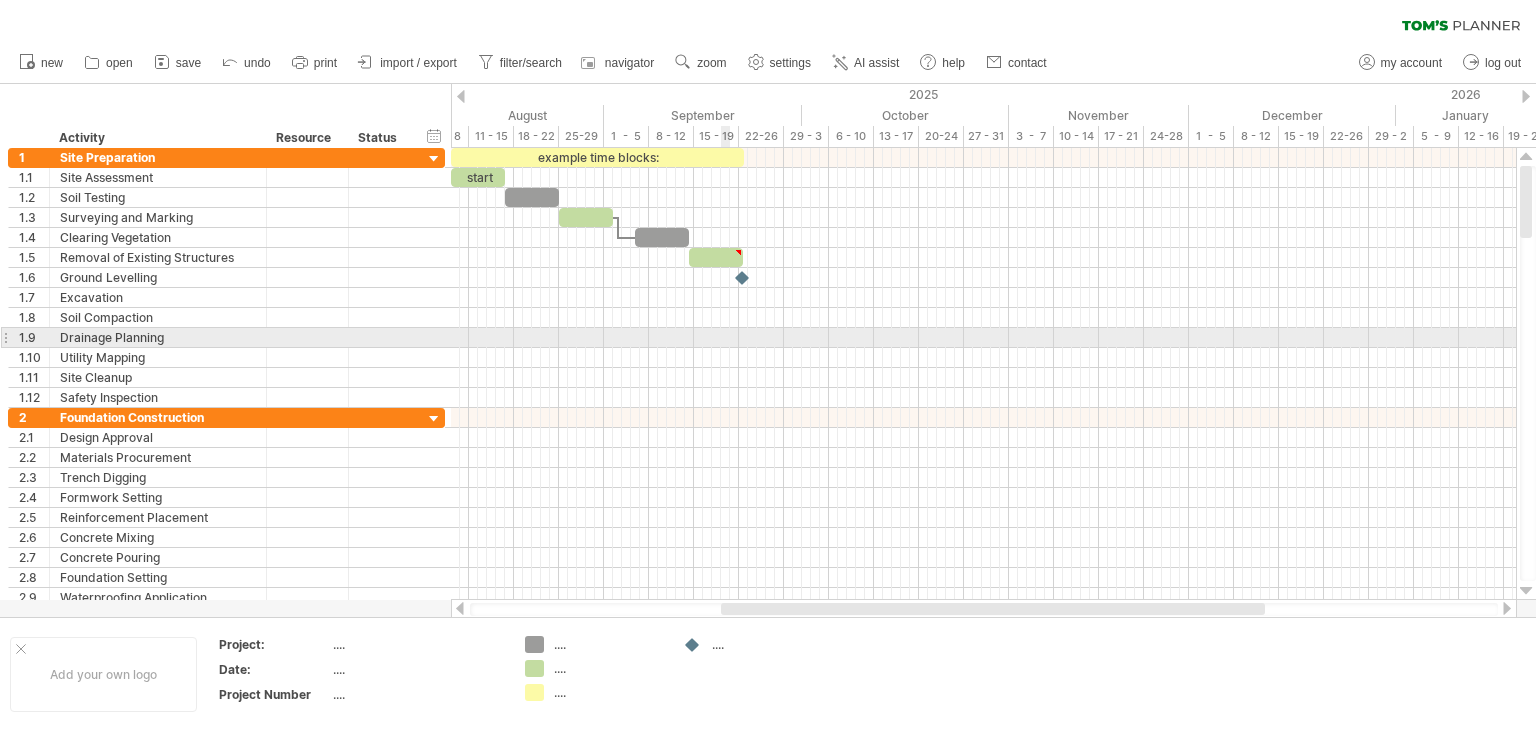 click at bounding box center (983, 338) 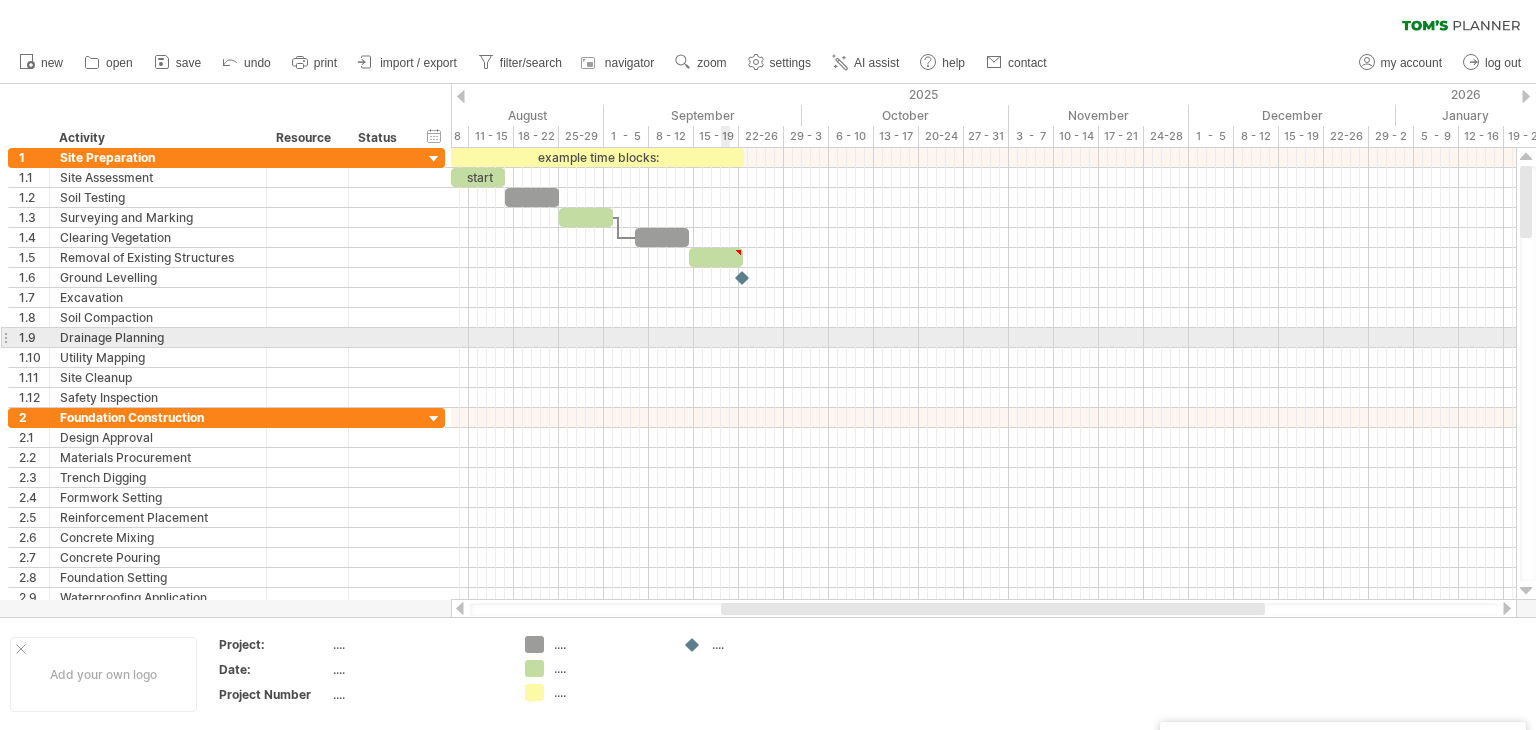 click at bounding box center [983, 338] 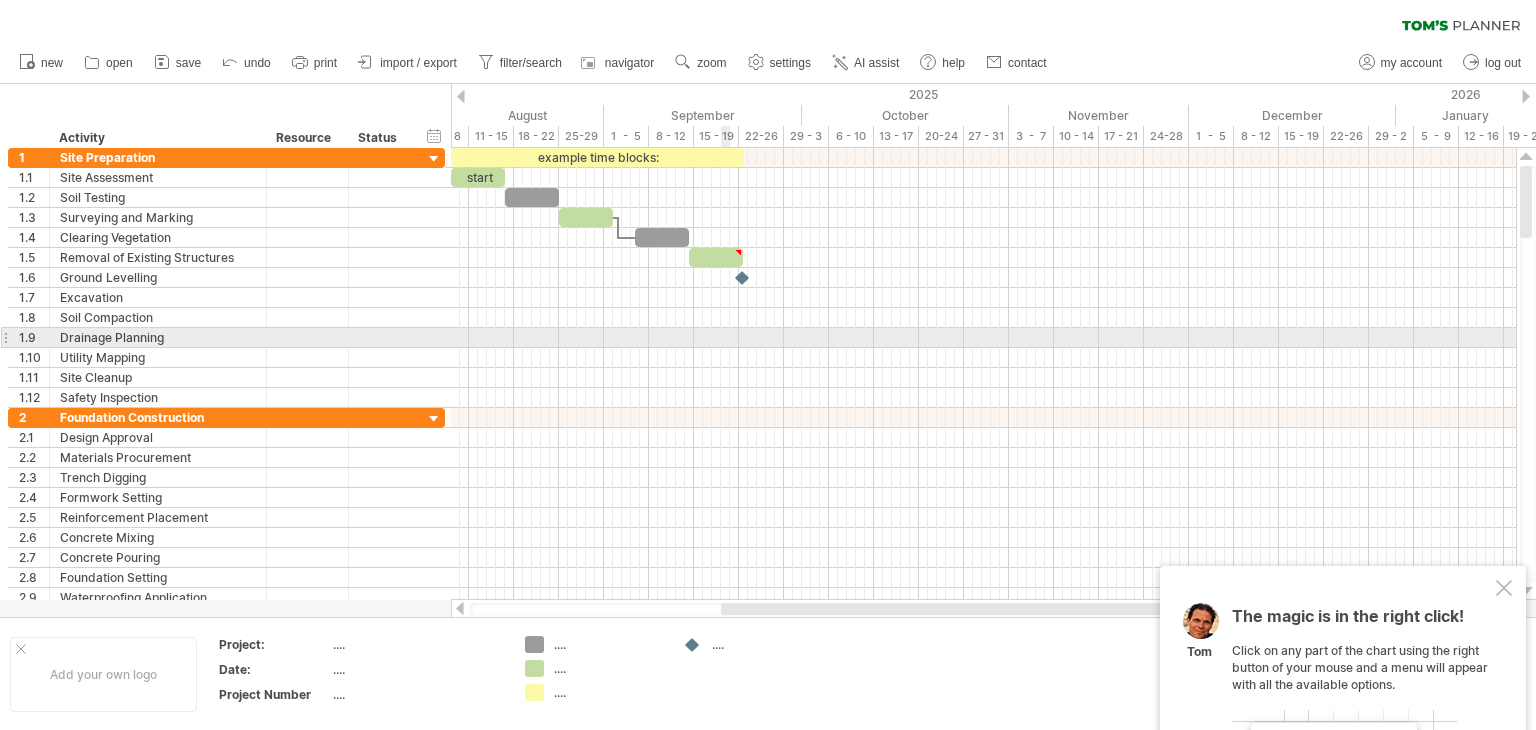 click at bounding box center [983, 338] 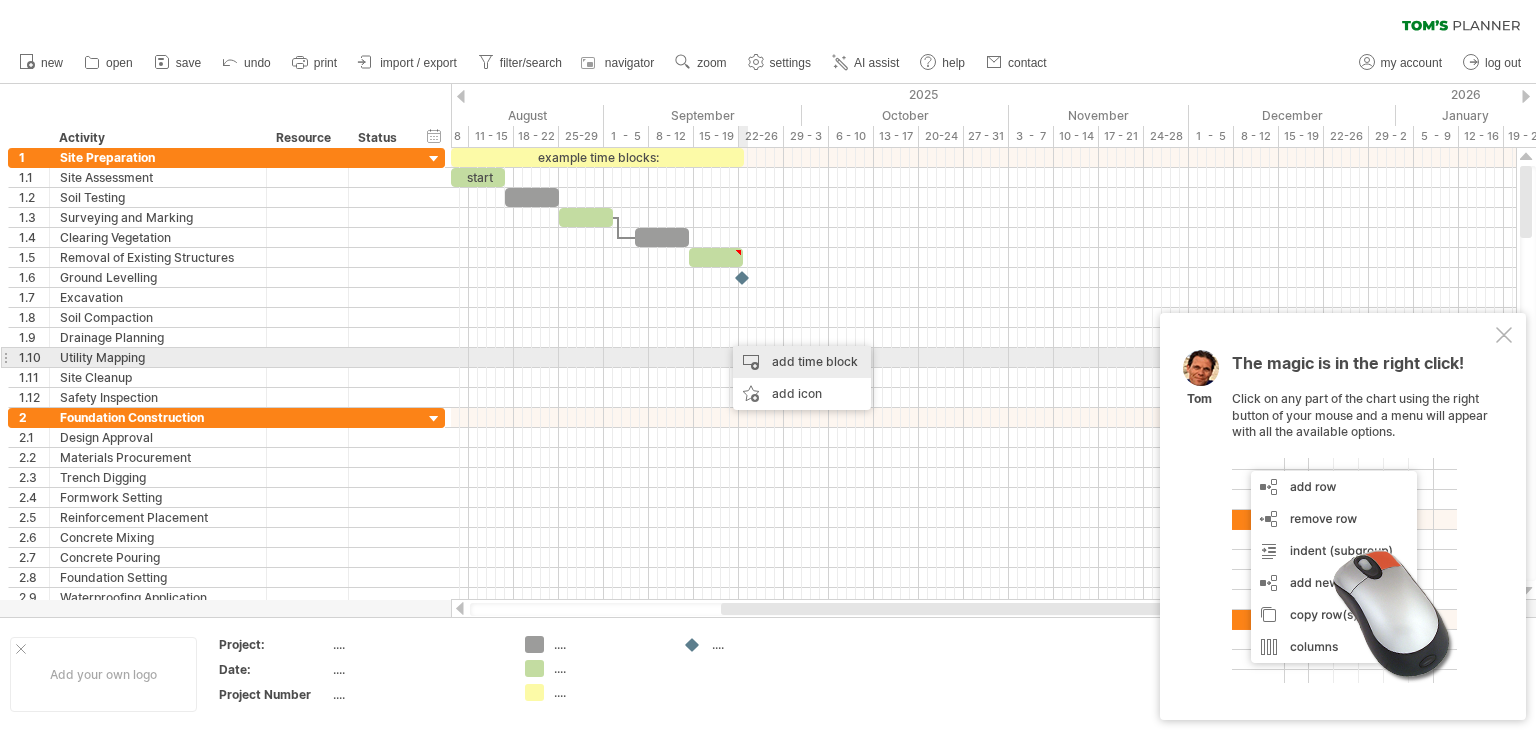 click on "add time block" at bounding box center (802, 362) 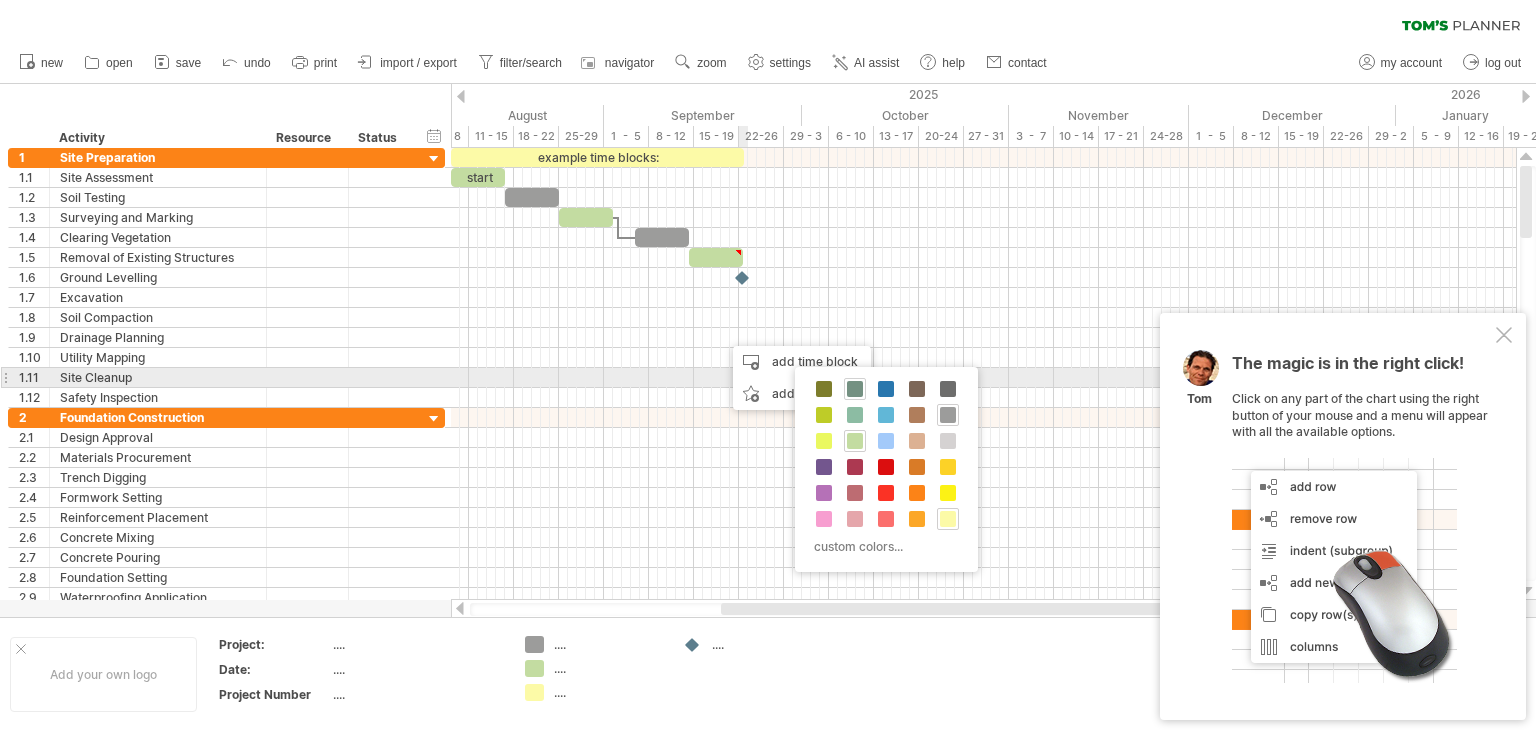 click at bounding box center (855, 389) 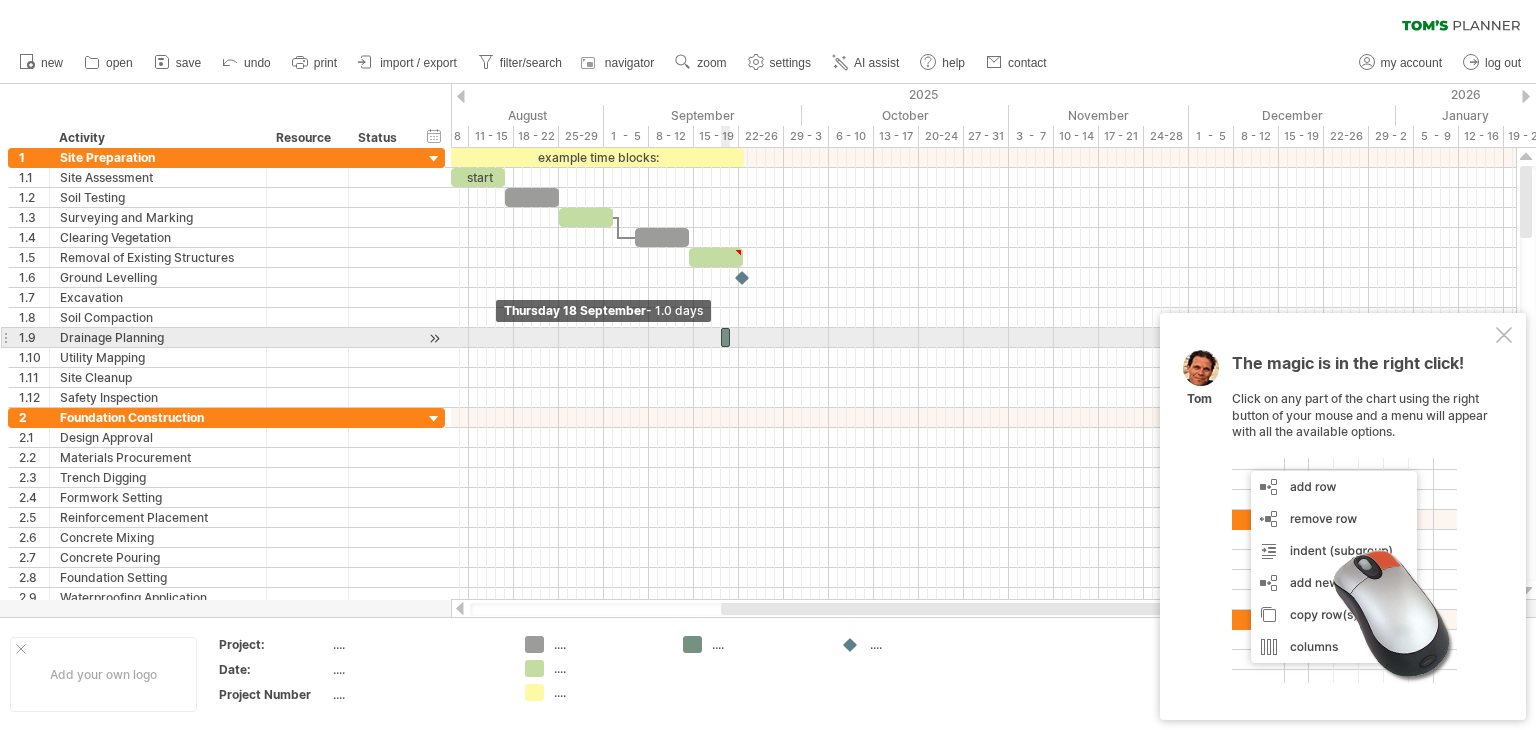 click at bounding box center (721, 337) 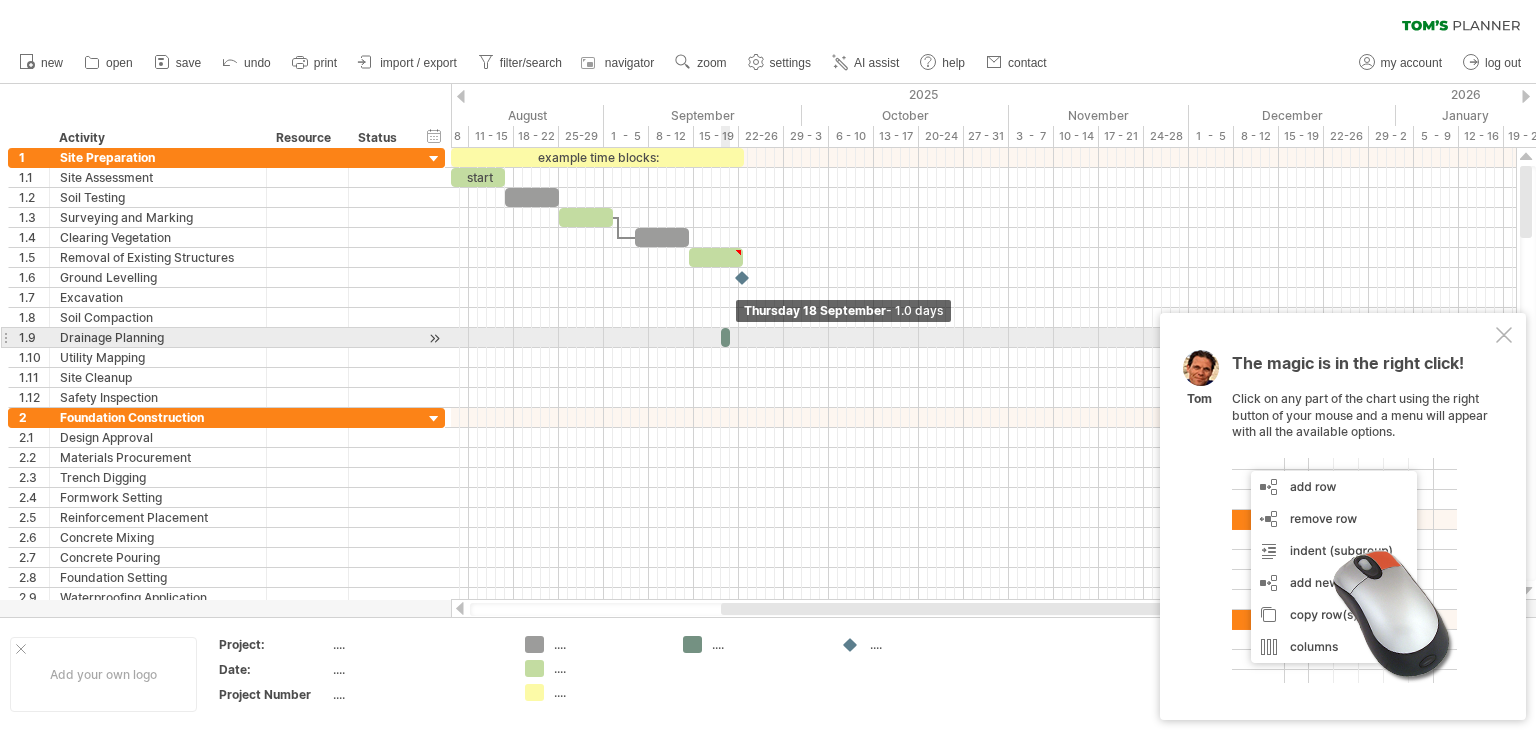 click at bounding box center (730, 337) 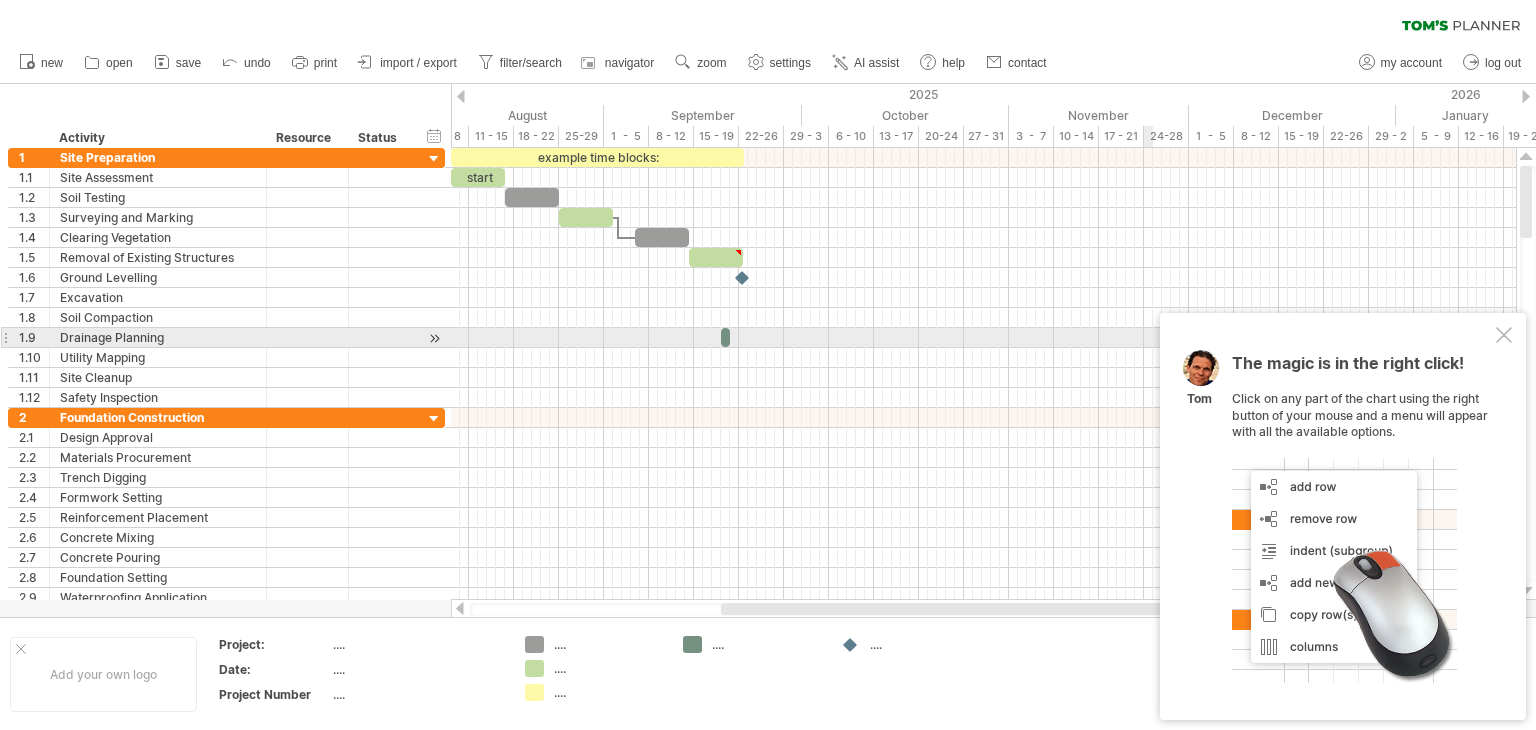 click on "The magic is in the right click! Click on any part of the chart using the right button of your mouse and a menu will appear with all the available options.   [LAST]" at bounding box center [1343, 516] 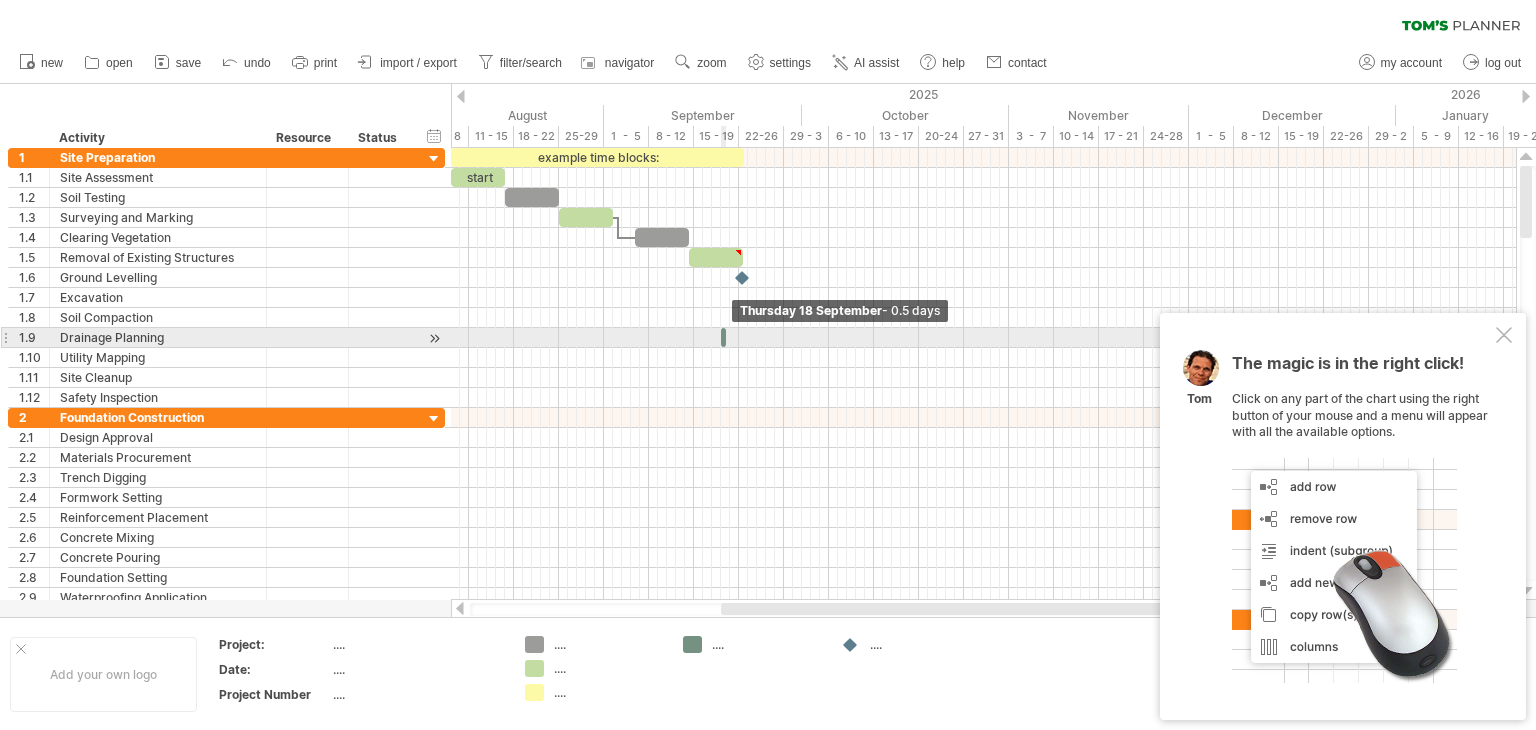 drag, startPoint x: 726, startPoint y: 332, endPoint x: 692, endPoint y: 340, distance: 34.928497 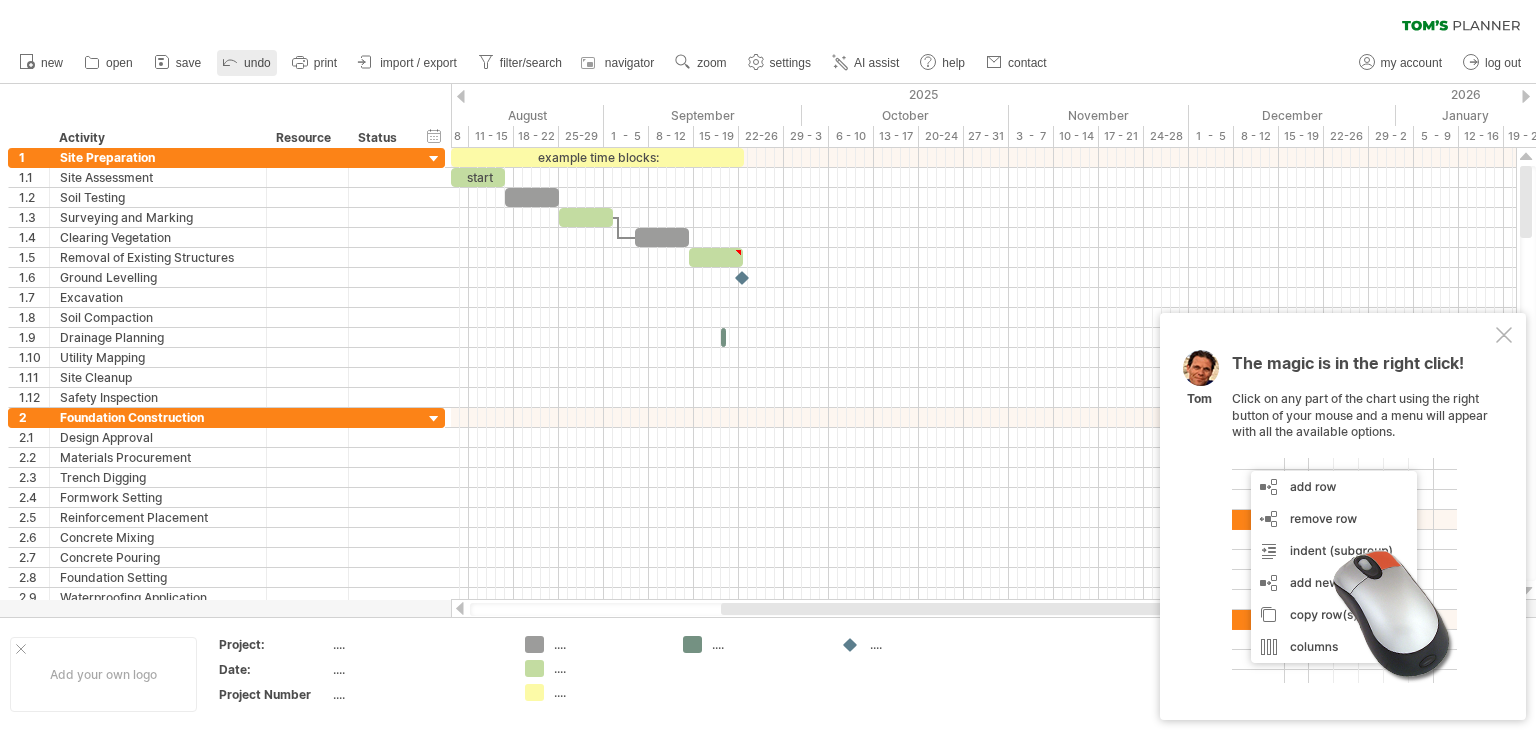 click on "undo" at bounding box center [257, 63] 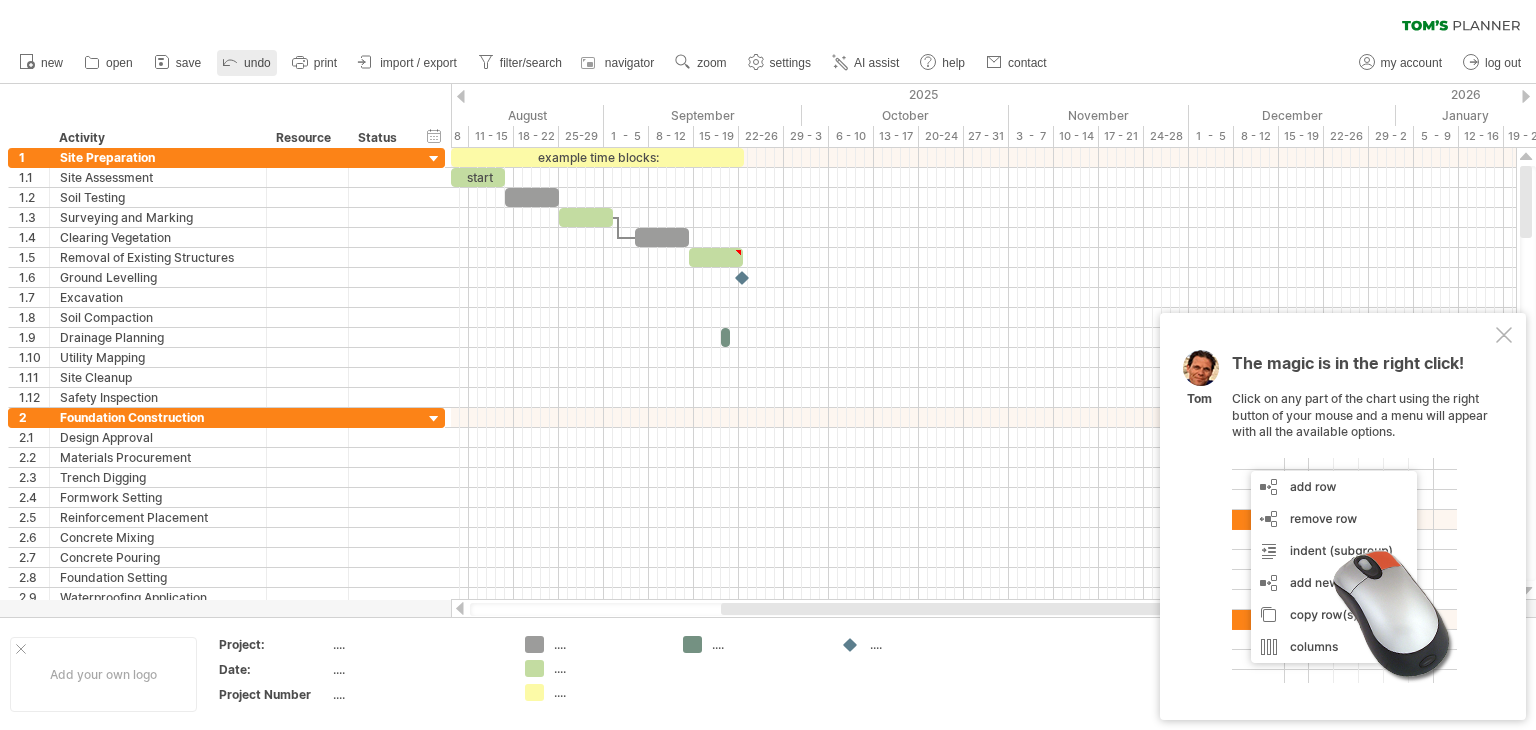 click on "undo" at bounding box center (257, 63) 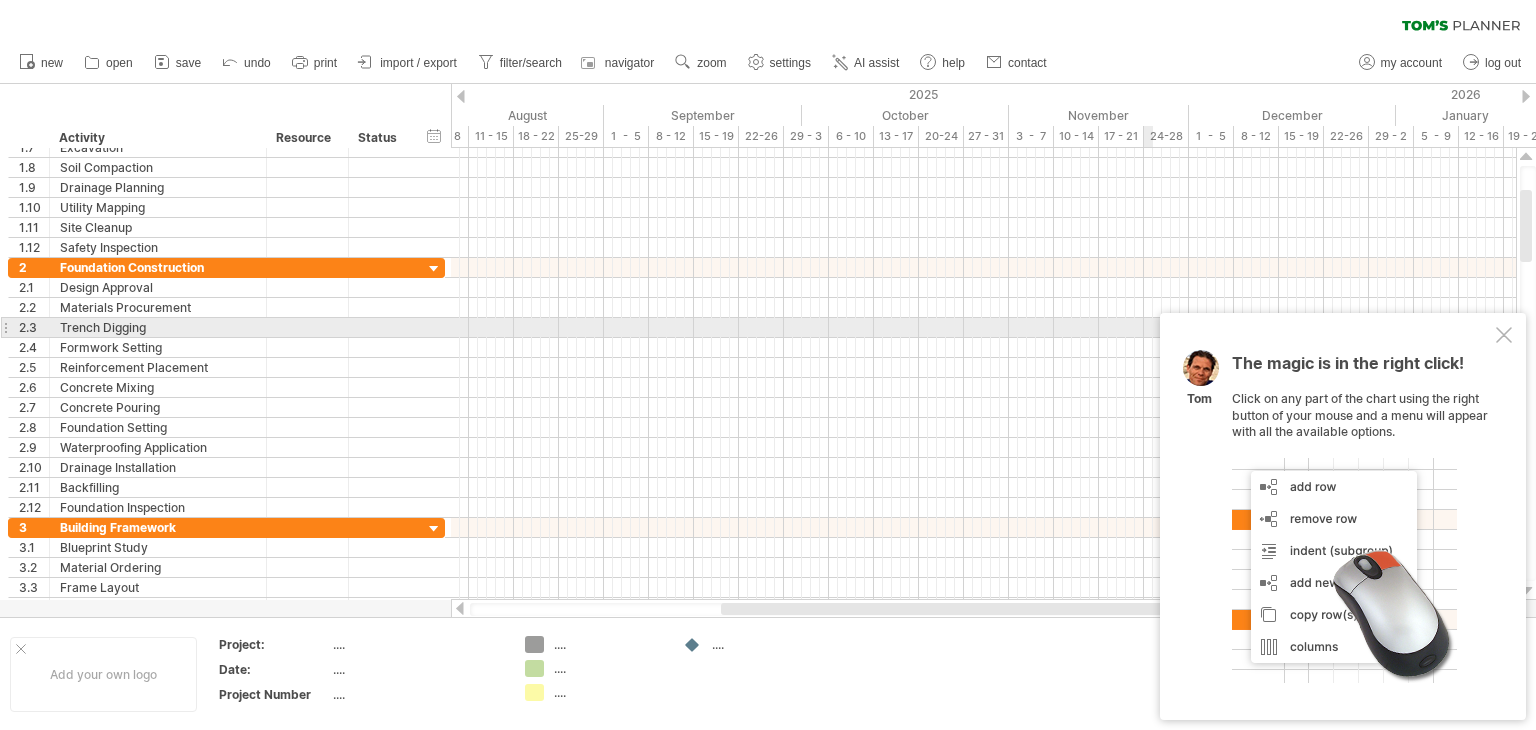 click at bounding box center [1504, 335] 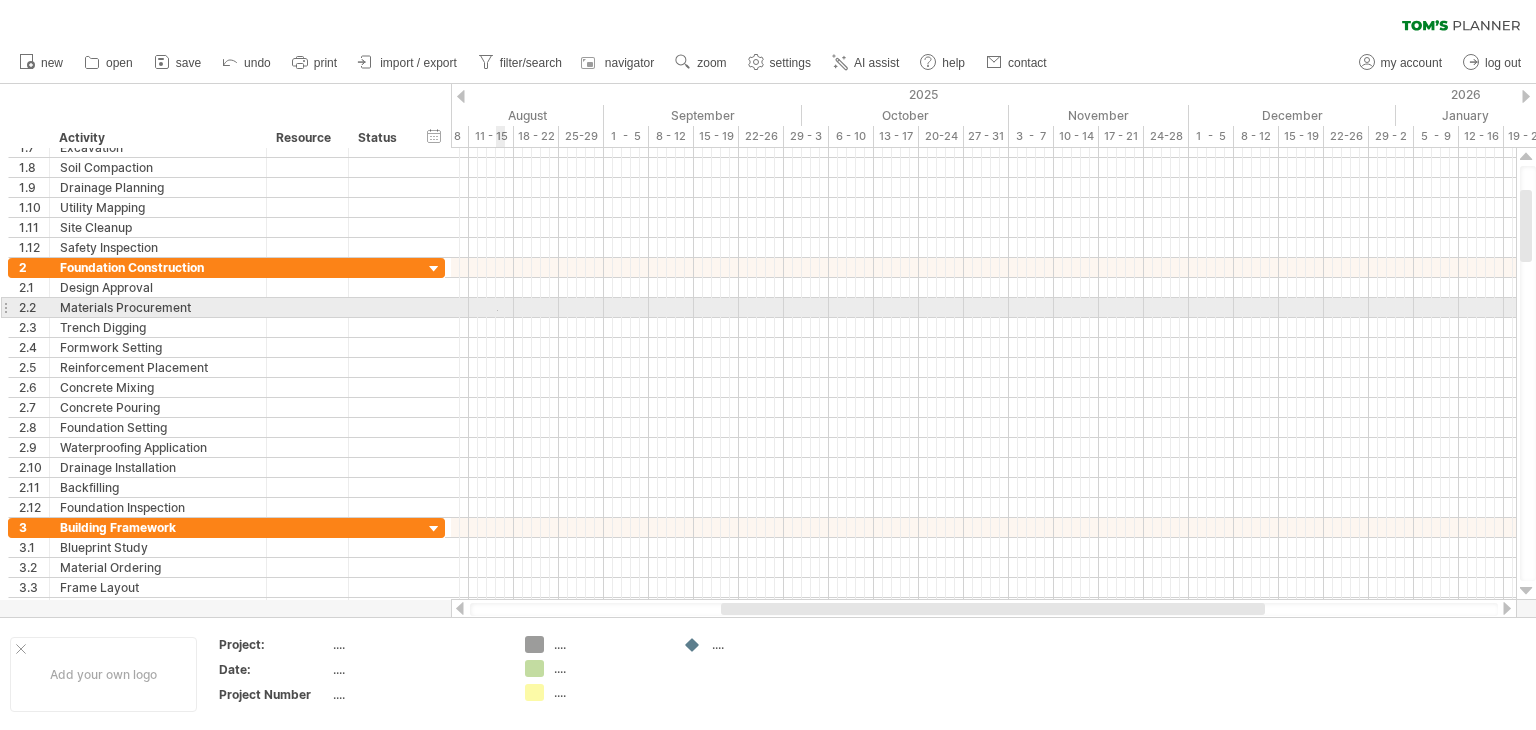 click at bounding box center [983, 308] 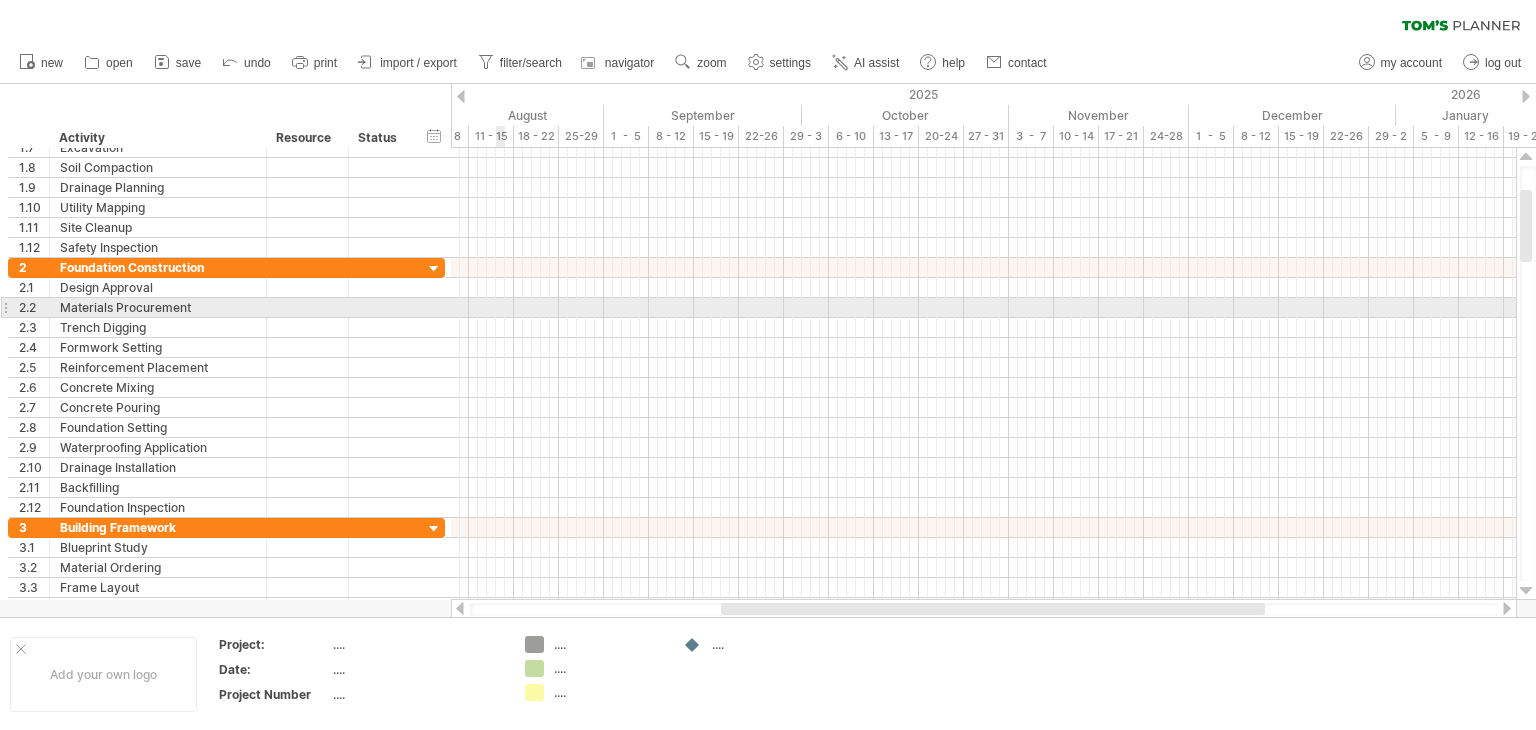 click at bounding box center [983, 308] 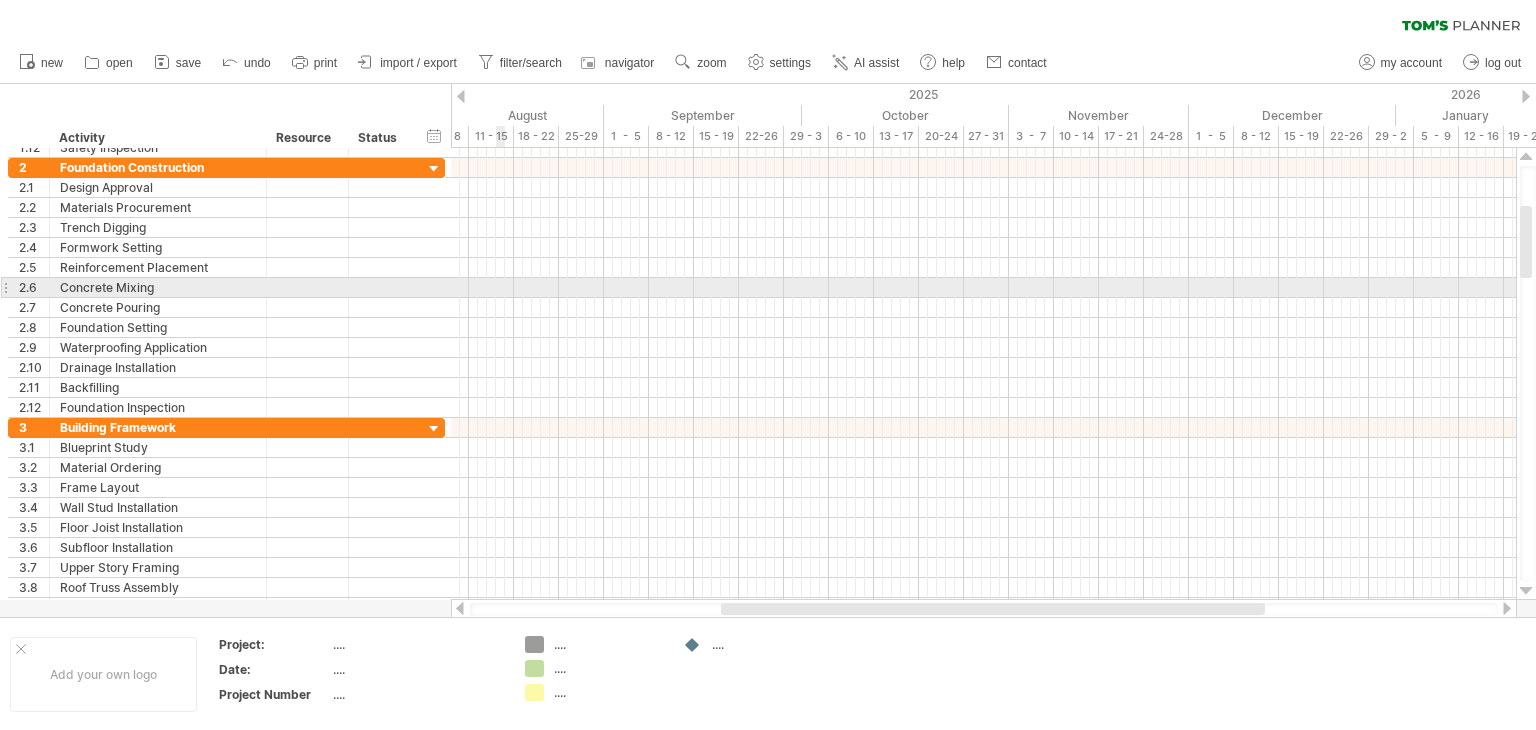 click at bounding box center (983, 288) 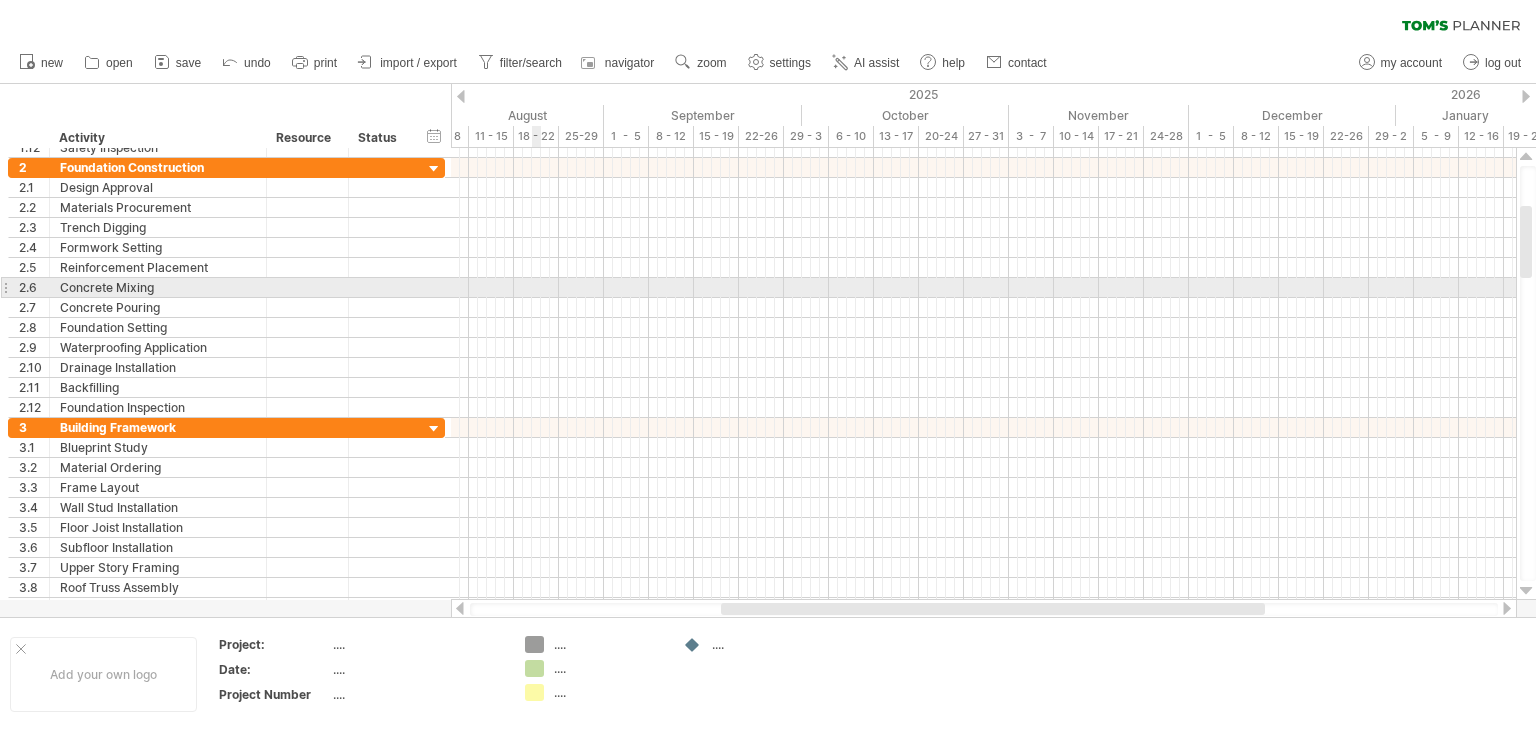 click at bounding box center (983, 288) 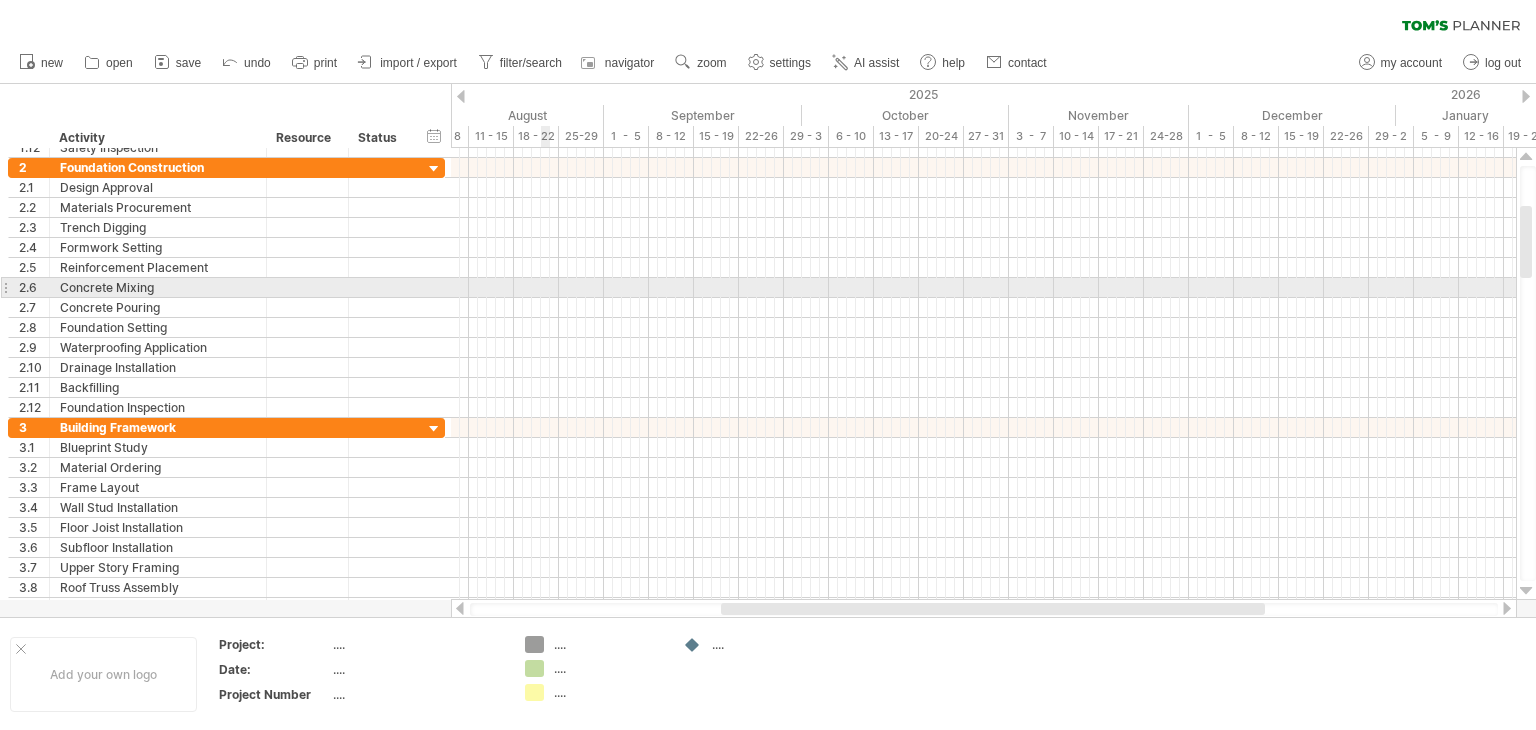 click at bounding box center (983, 288) 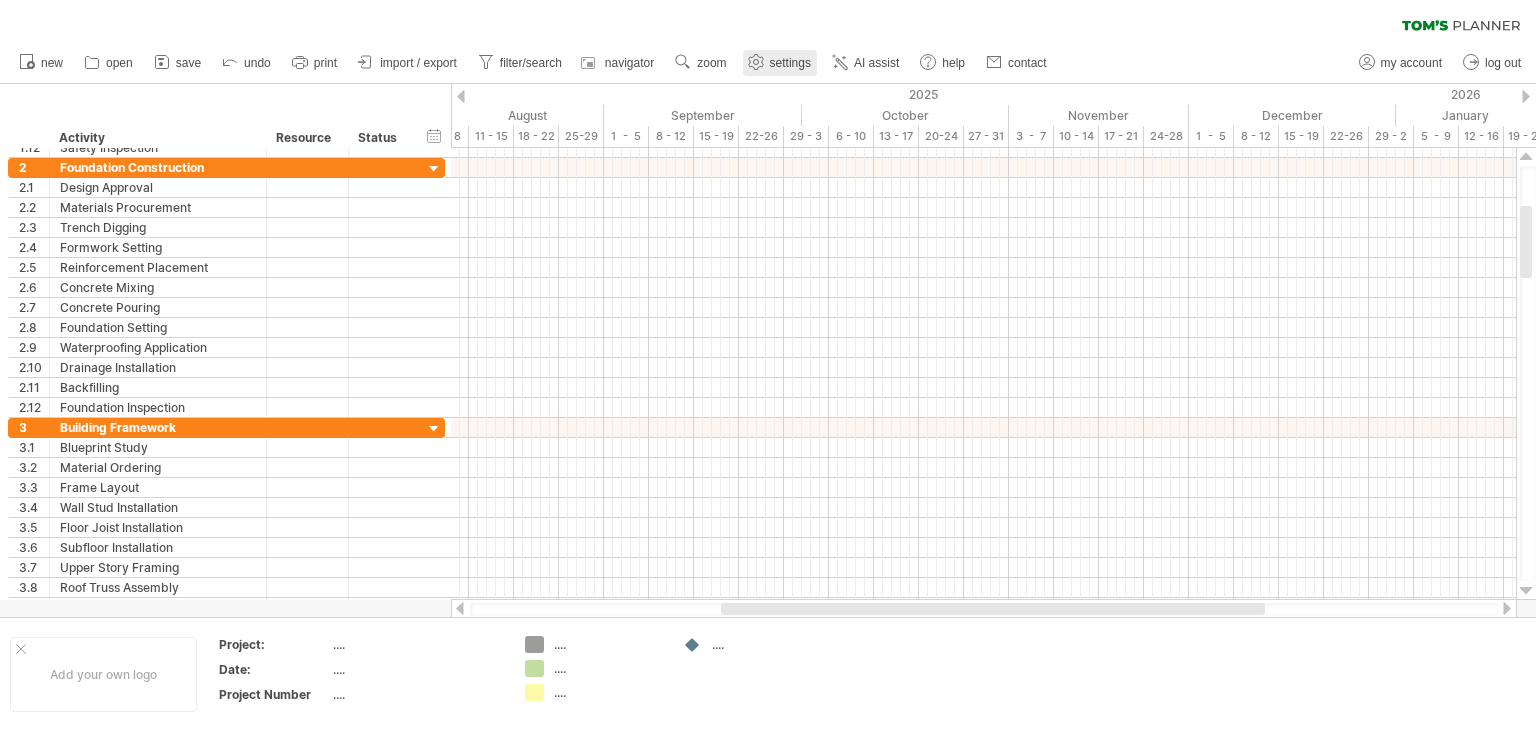 click on "settings" at bounding box center [790, 63] 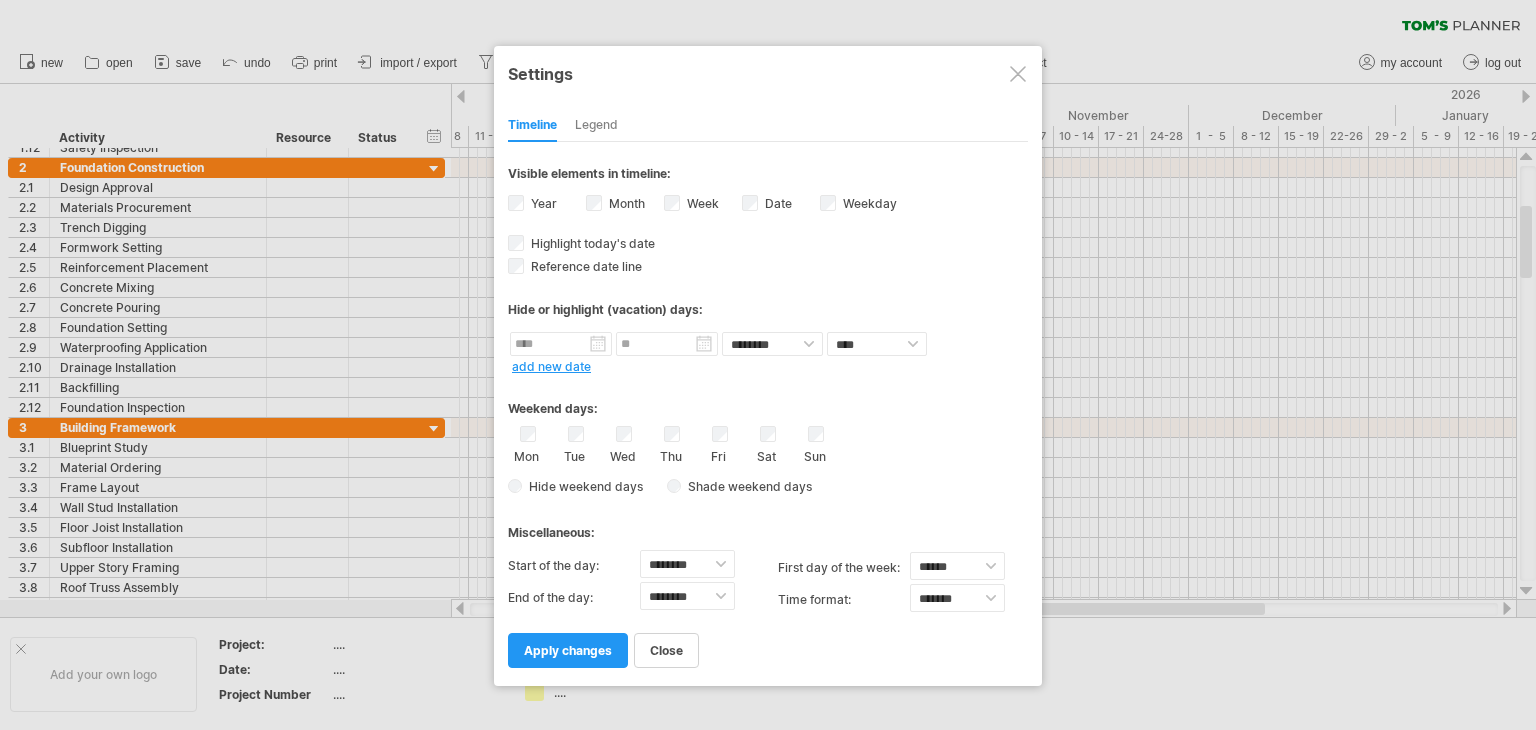 click at bounding box center [768, 365] 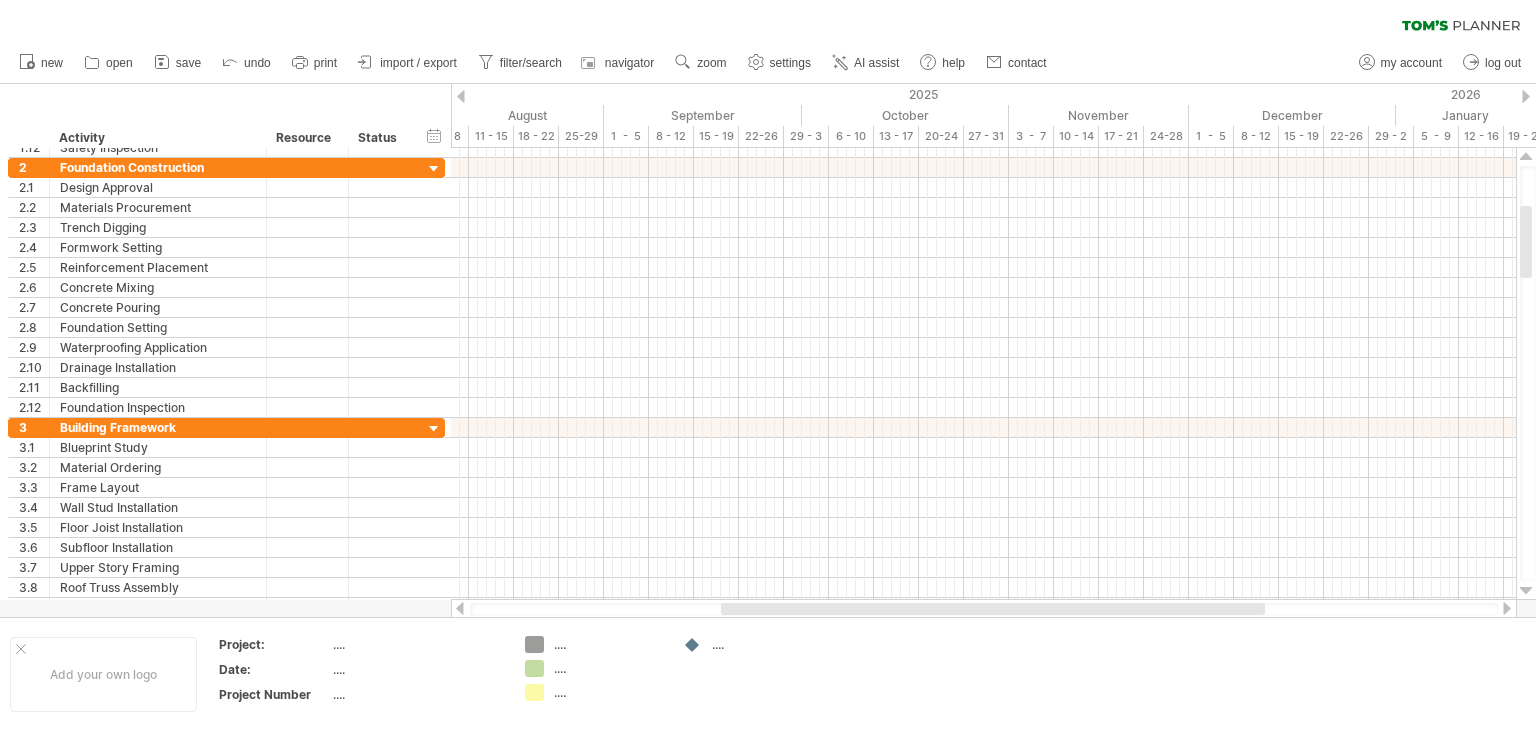 click on "contact" at bounding box center [1017, 63] 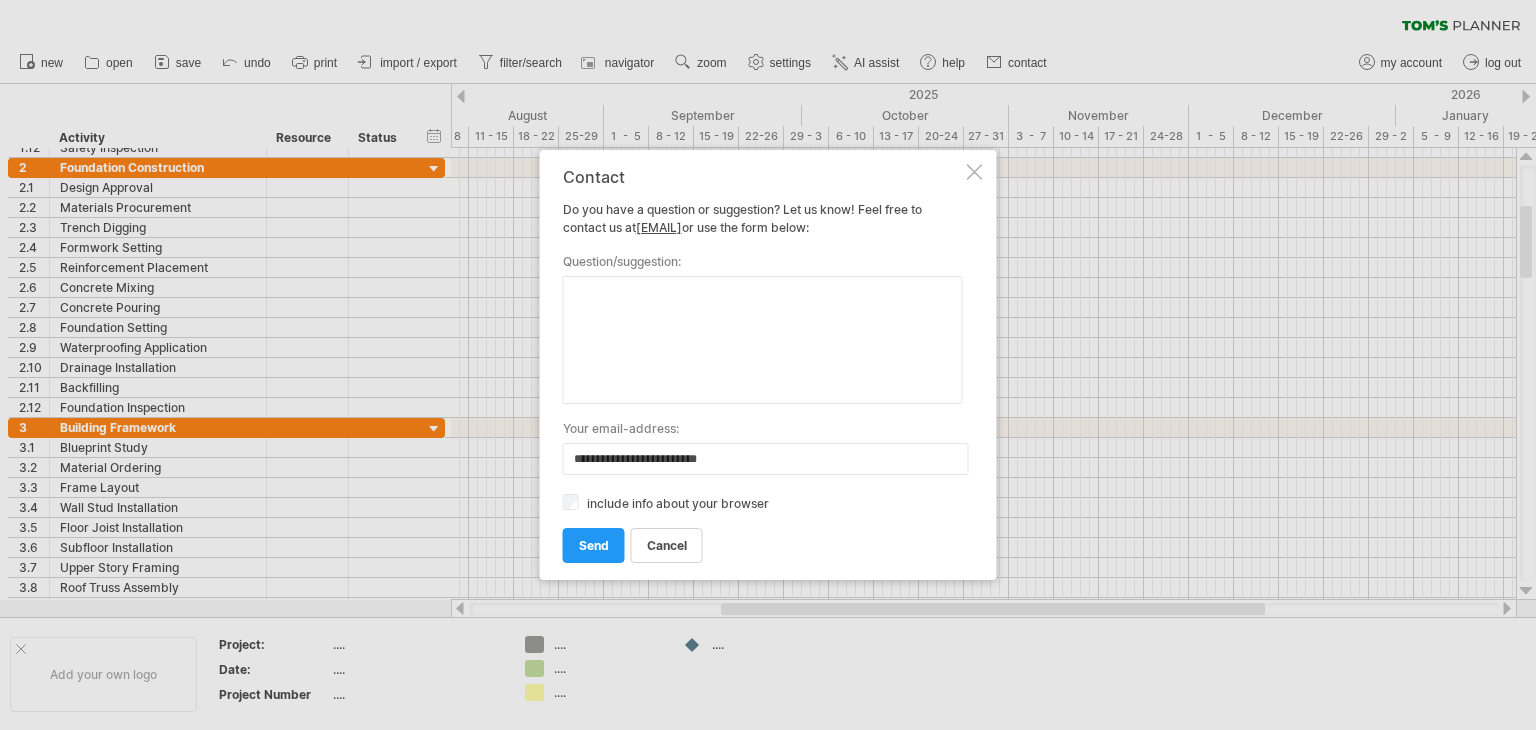 click at bounding box center (768, 365) 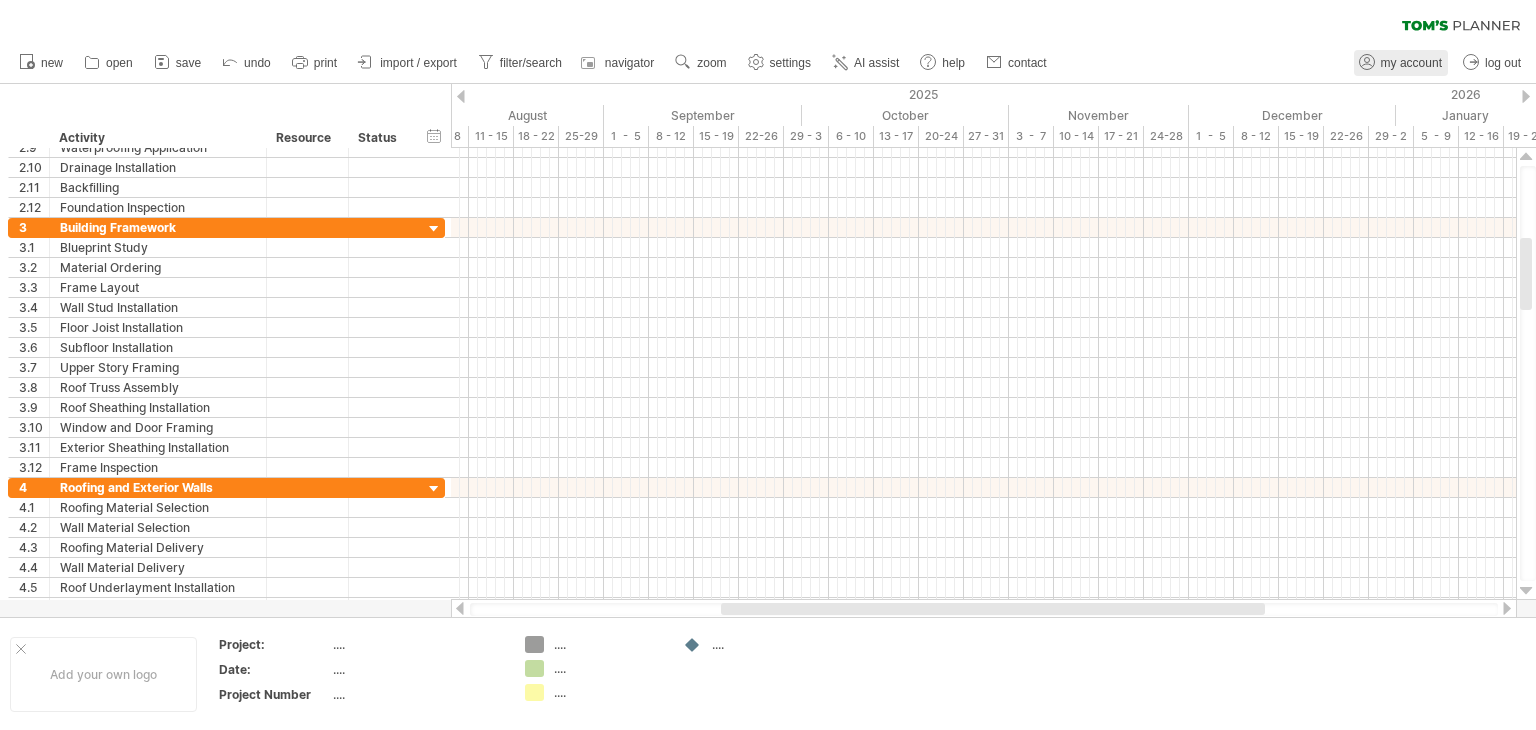 click on "my account" at bounding box center [1411, 63] 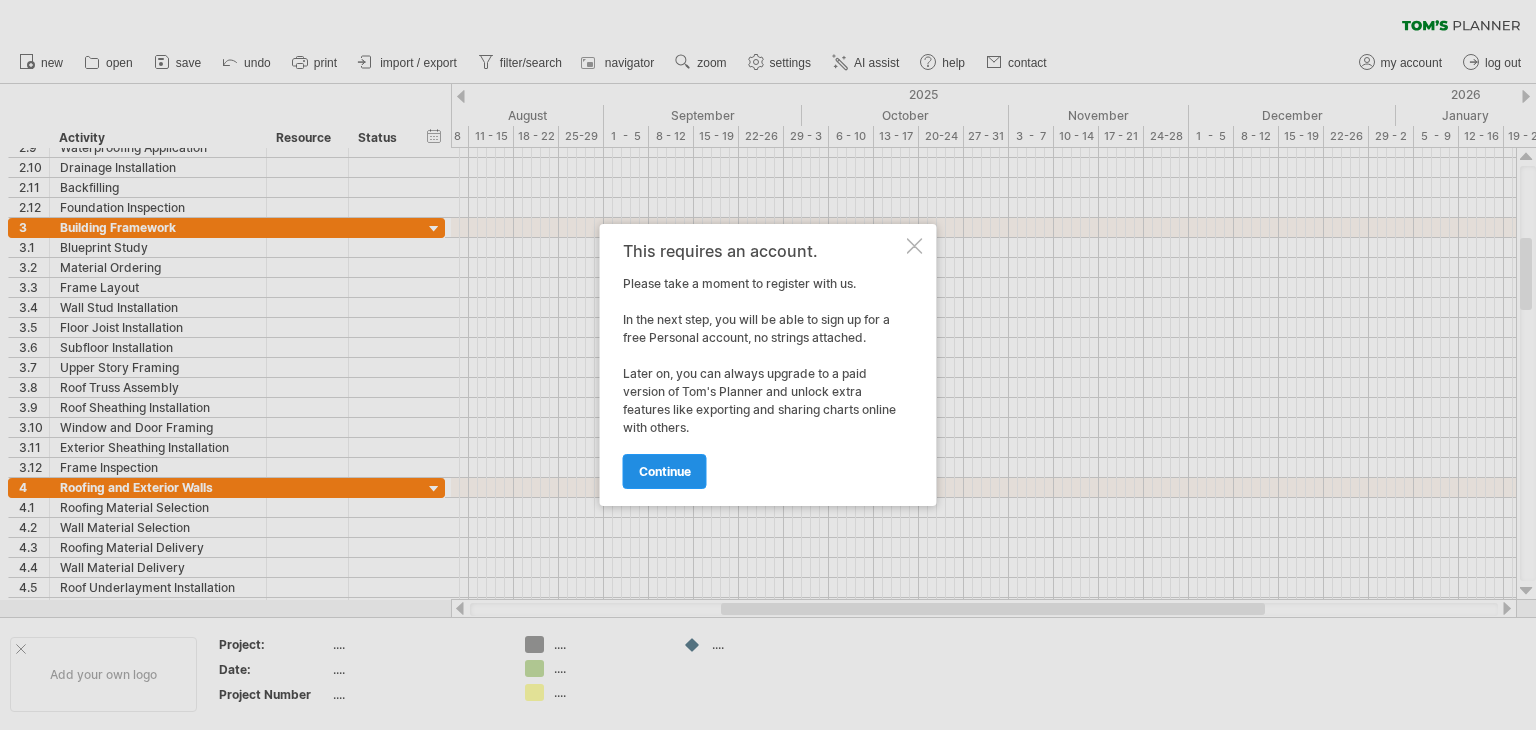 click on "continue" at bounding box center [665, 471] 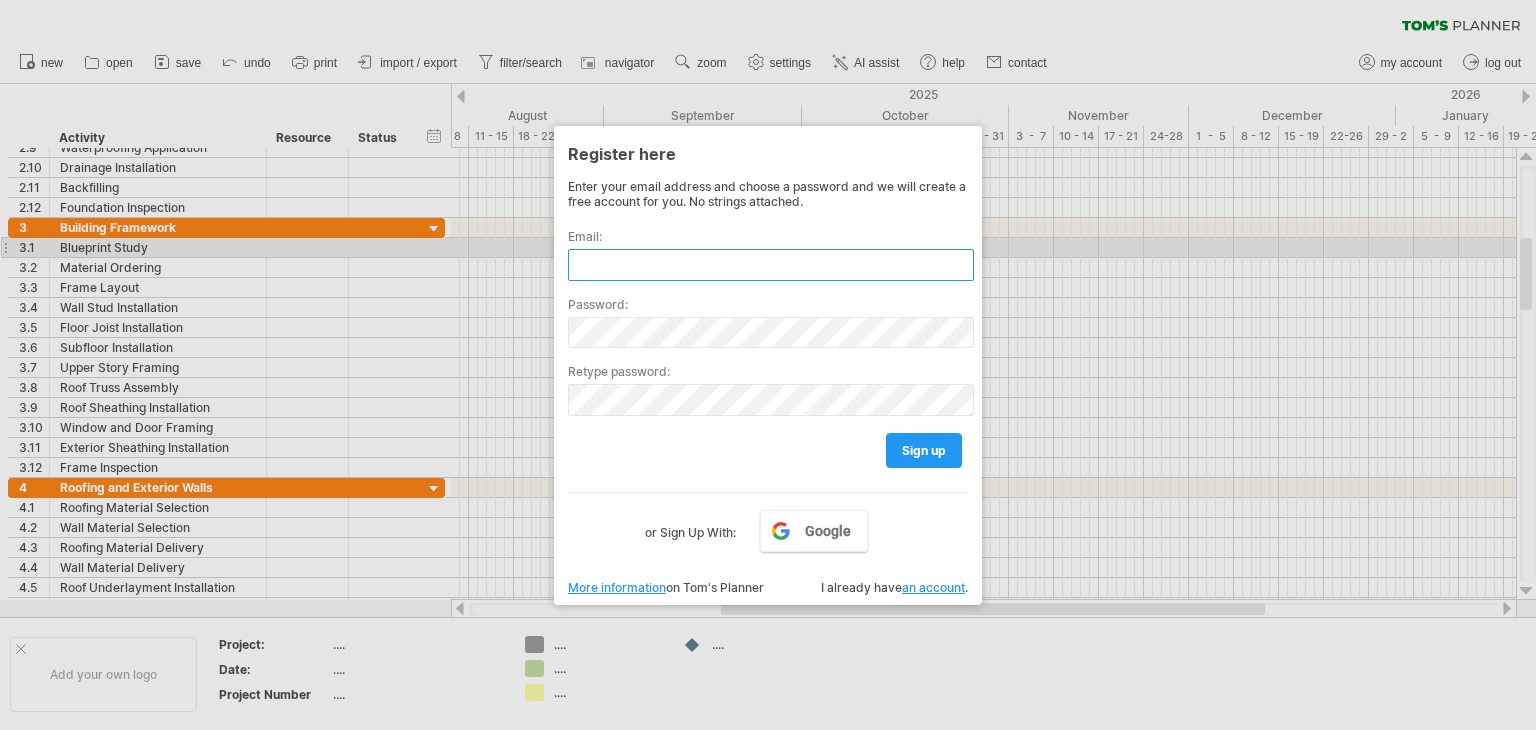 click at bounding box center [771, 265] 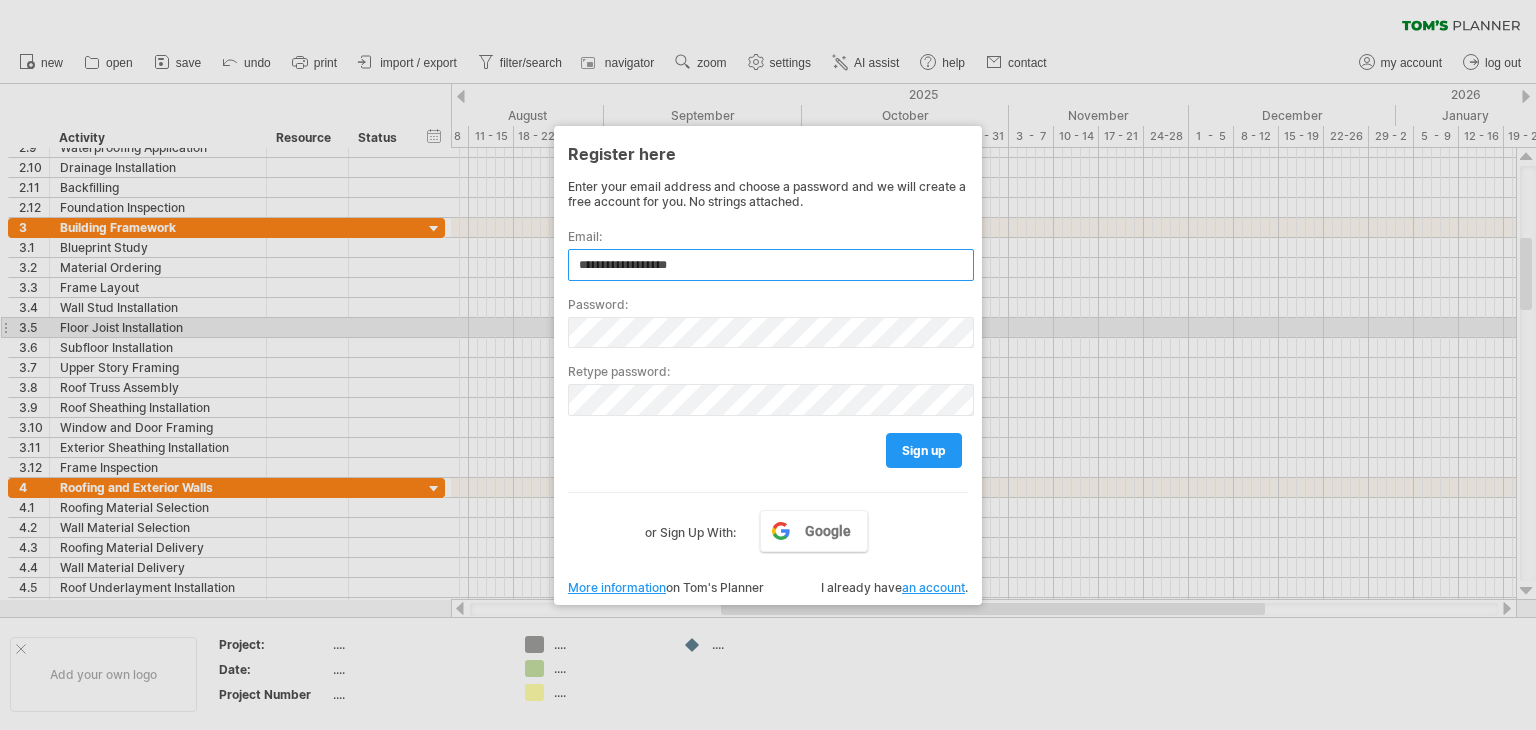 type on "**********" 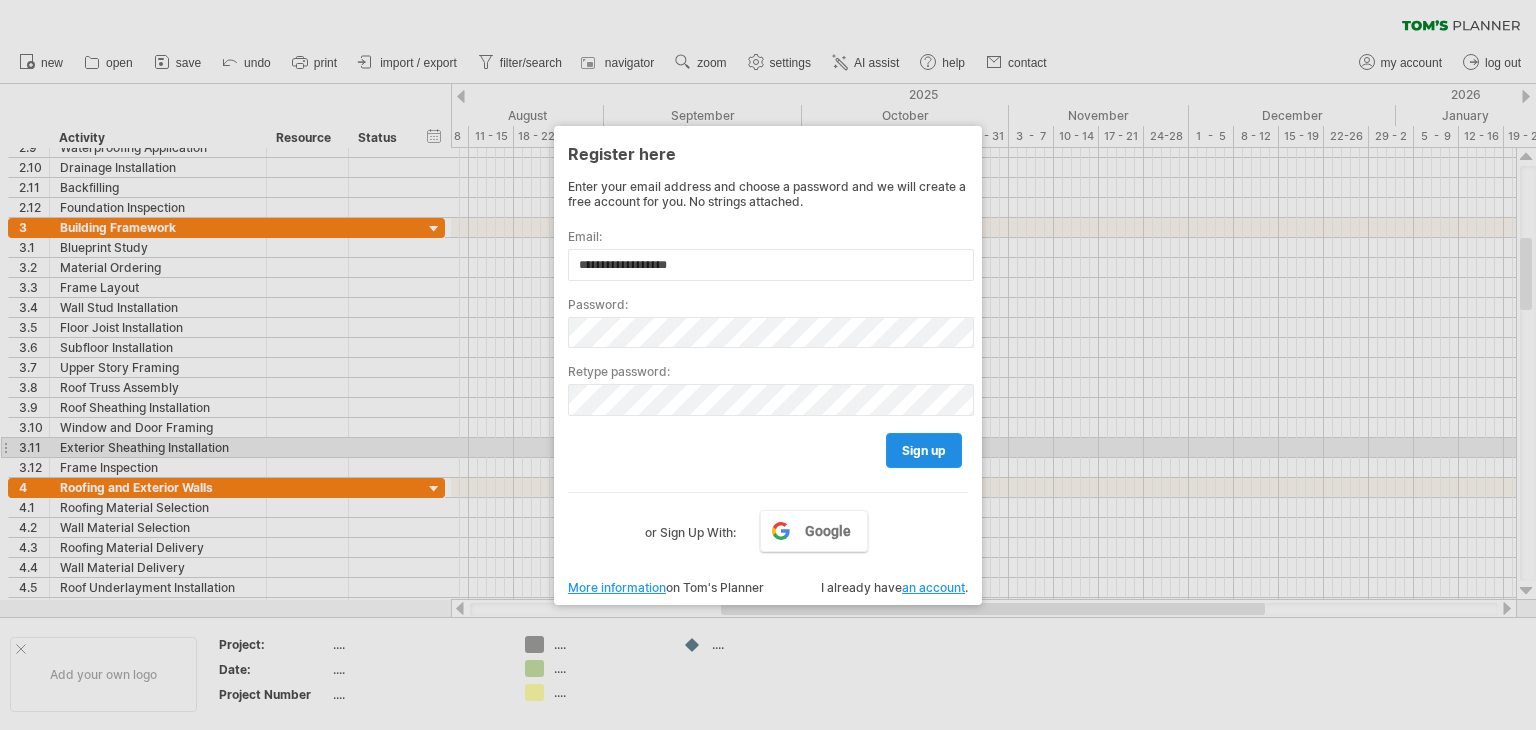 click on "sign up" at bounding box center (924, 450) 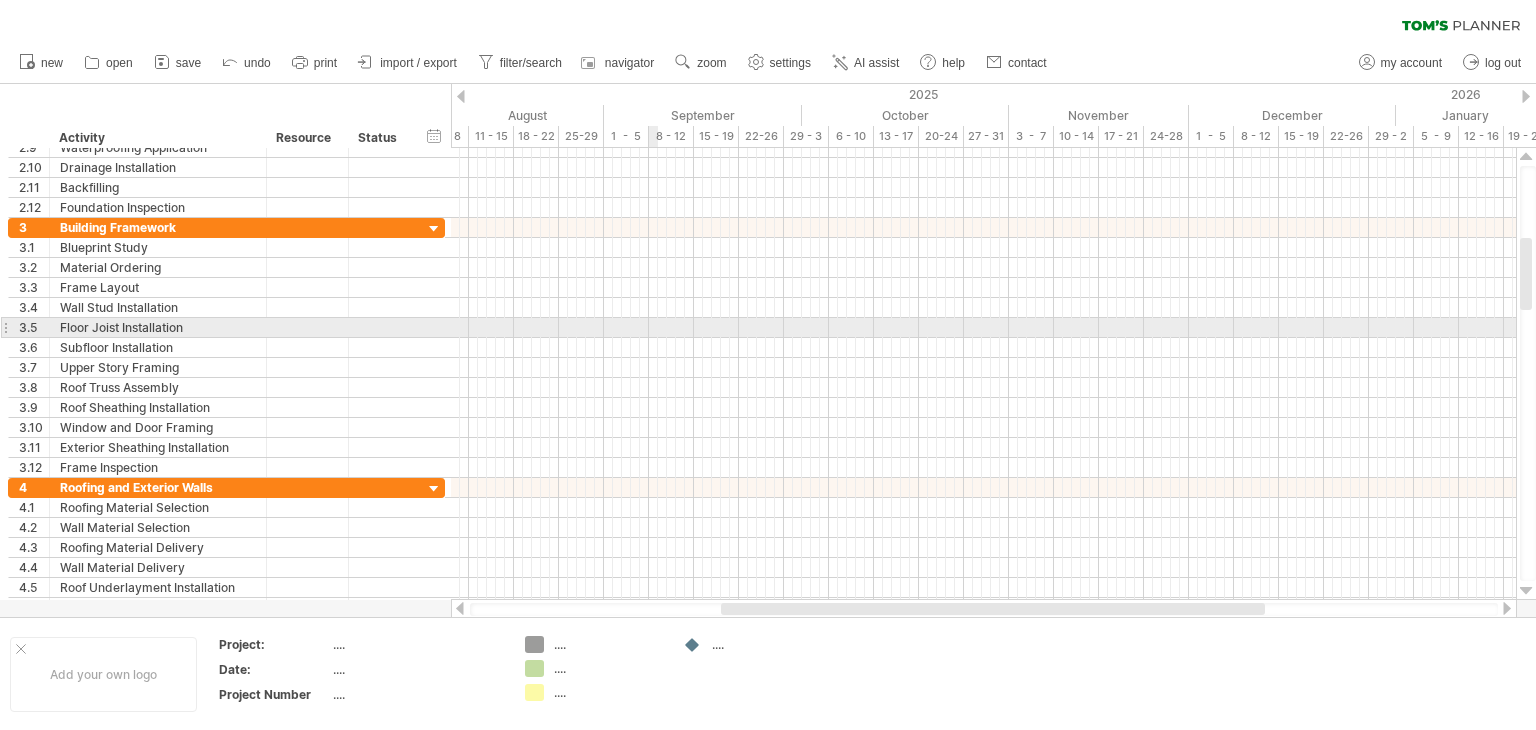click at bounding box center (983, 348) 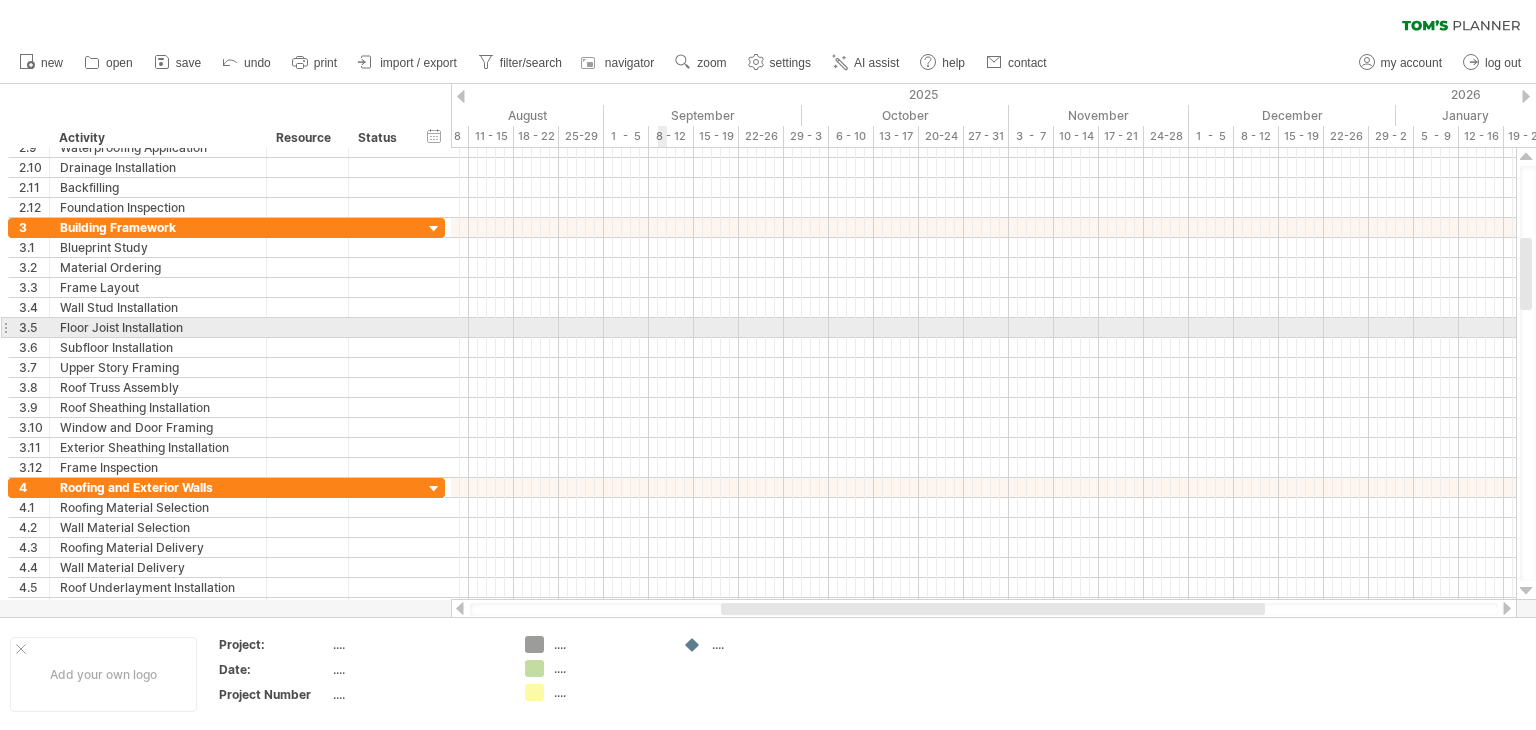 click at bounding box center (983, 328) 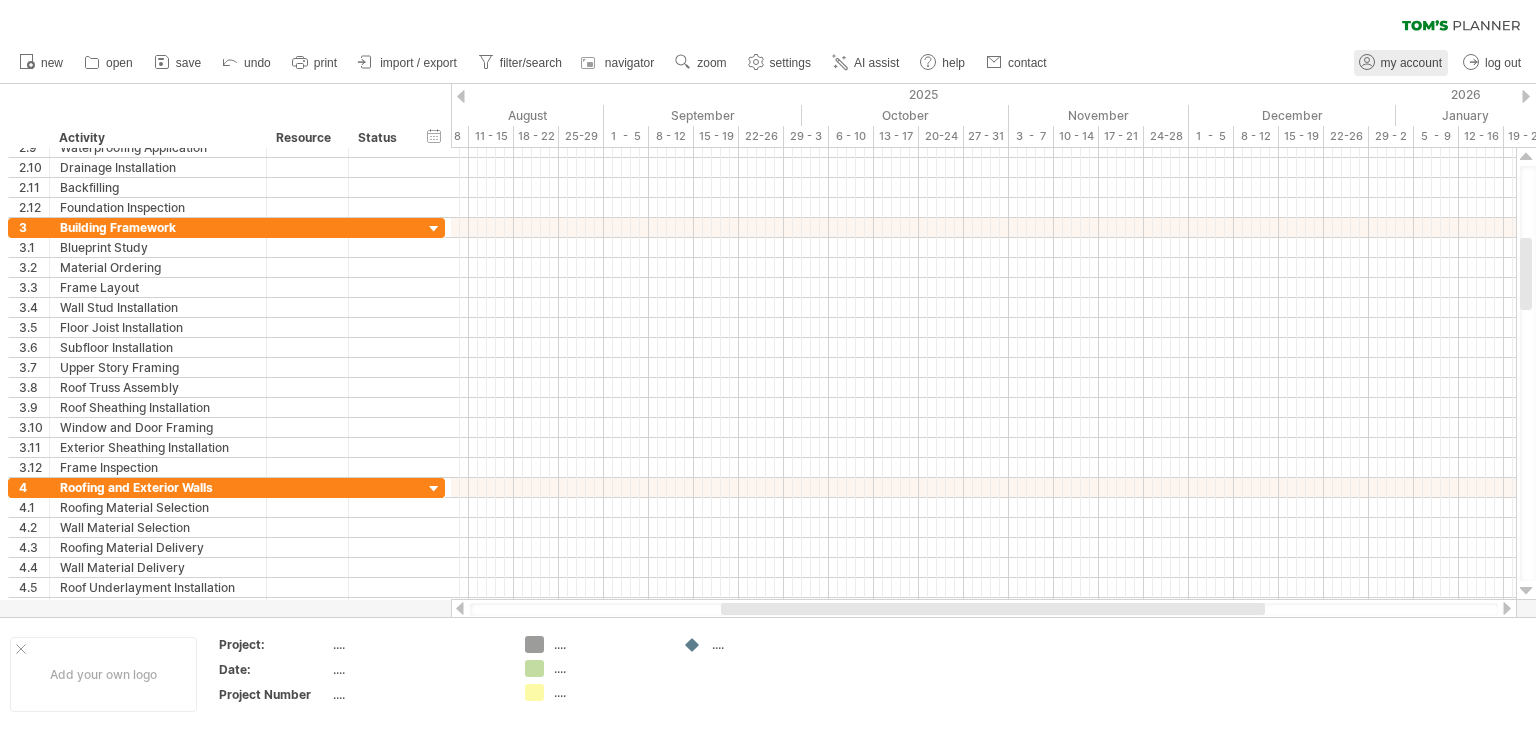 click on "my account" at bounding box center (1401, 63) 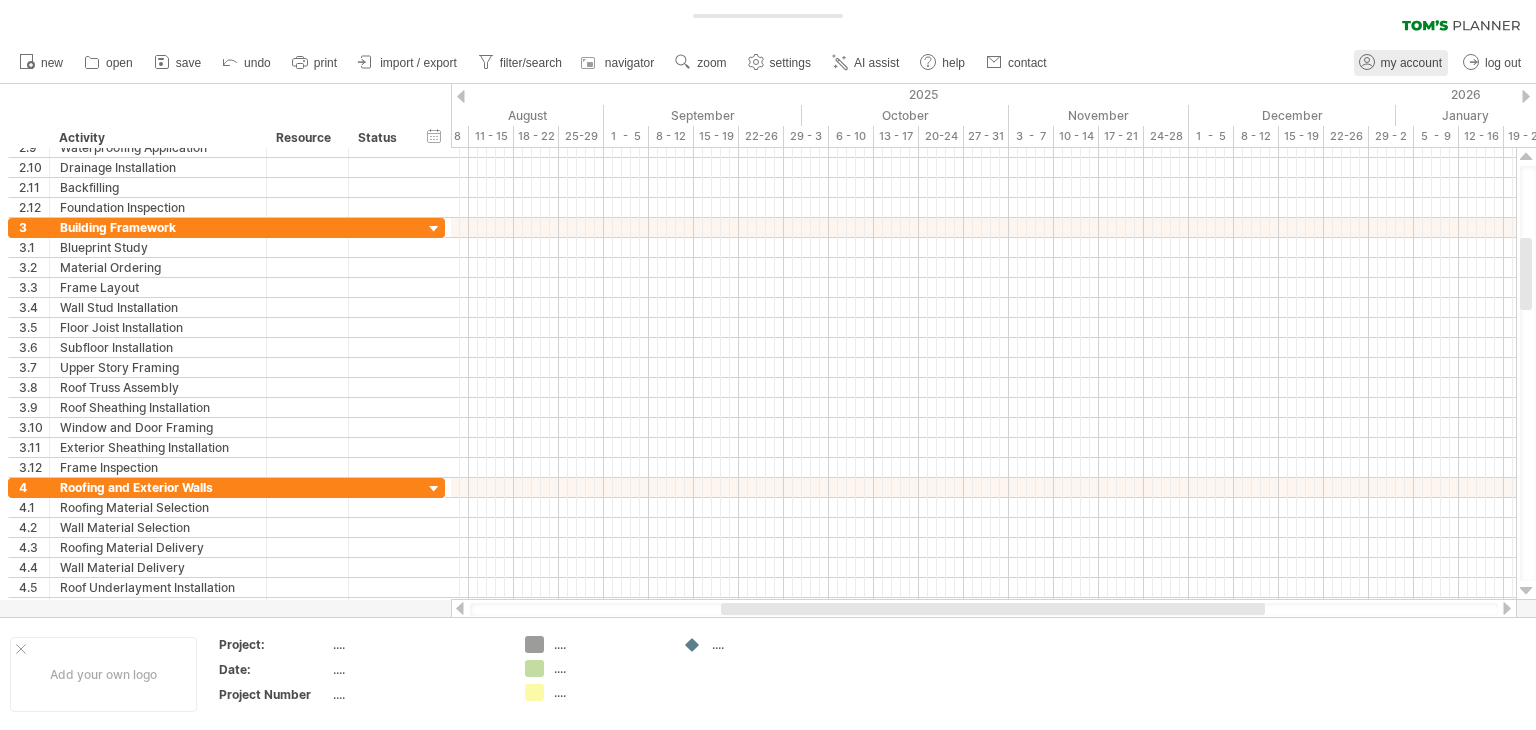 type on "**********" 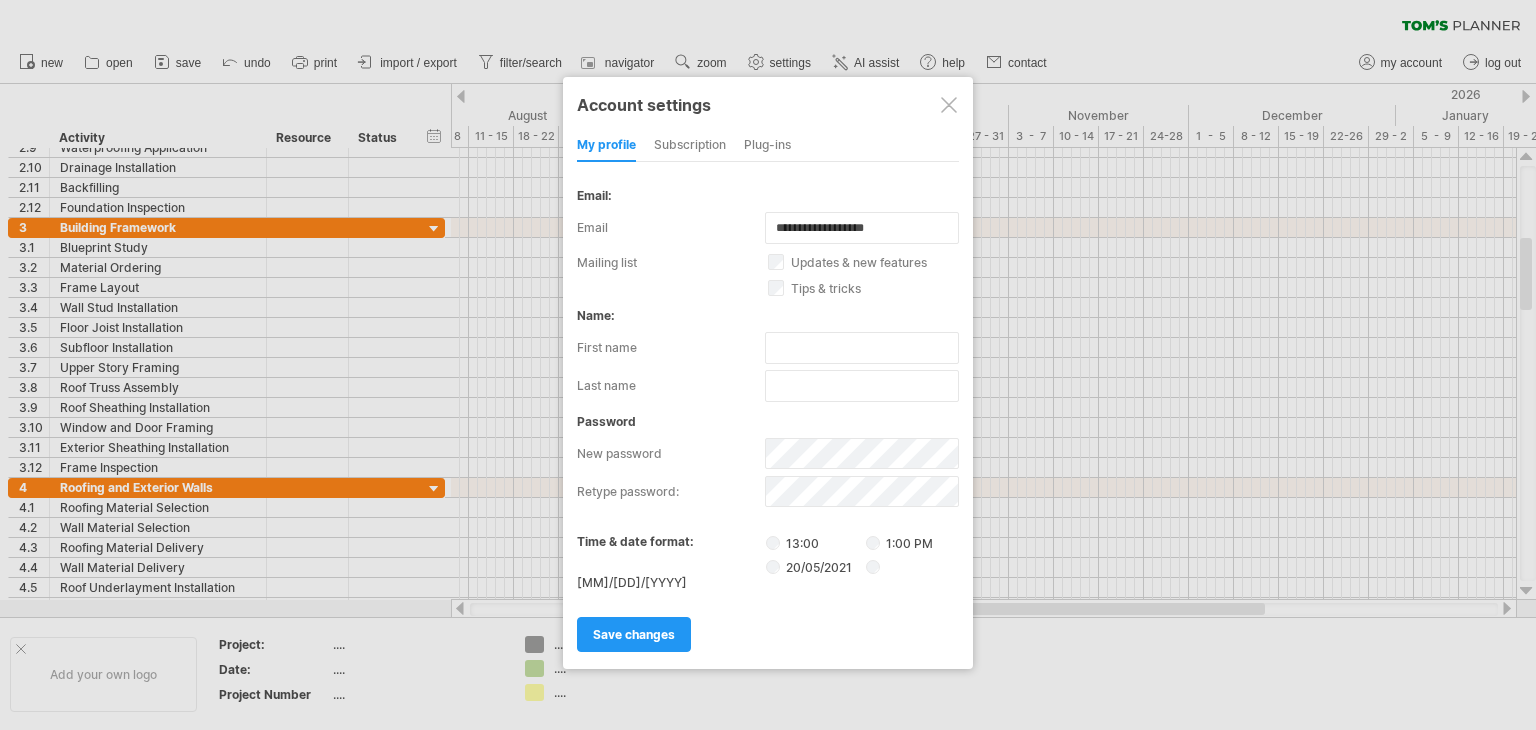 click at bounding box center (768, 365) 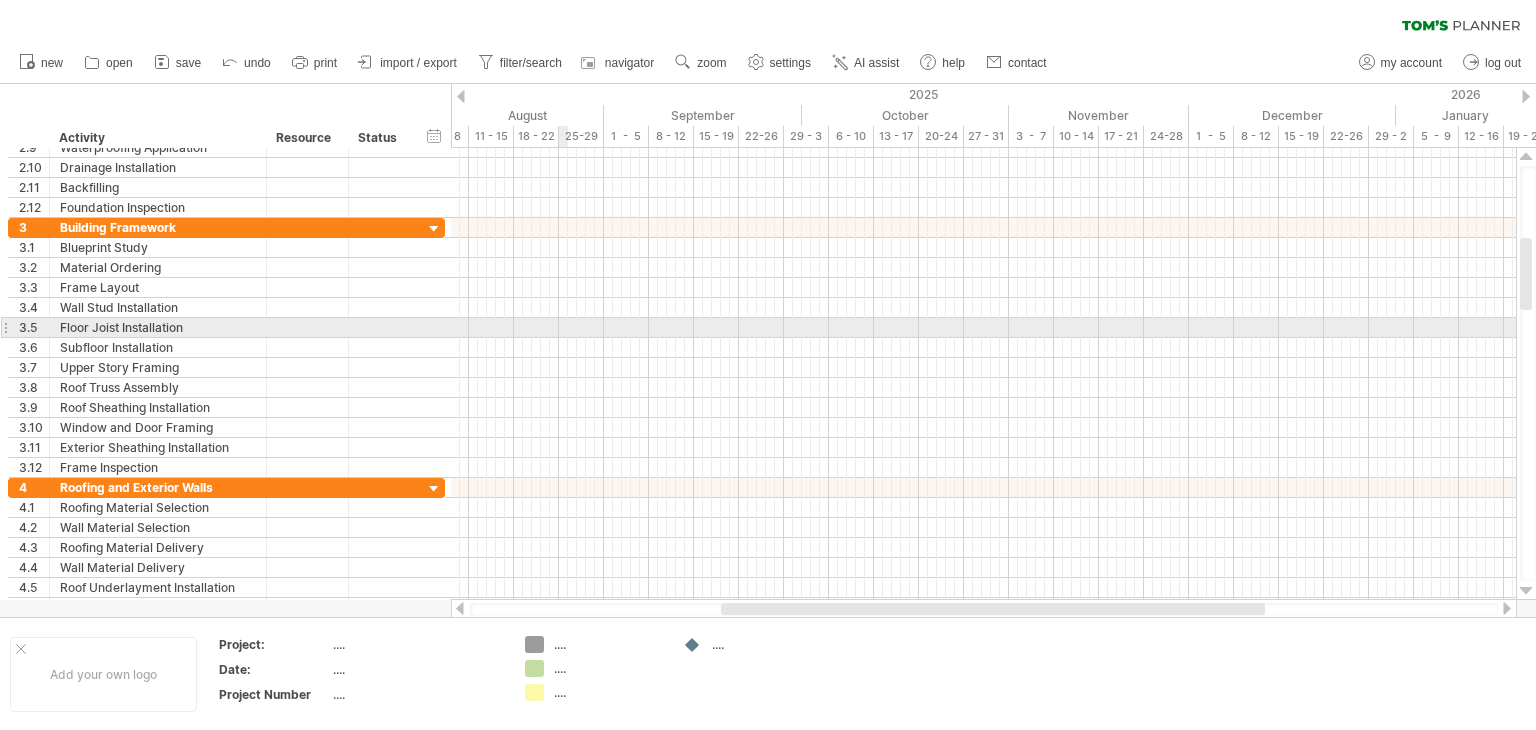 click at bounding box center [983, 328] 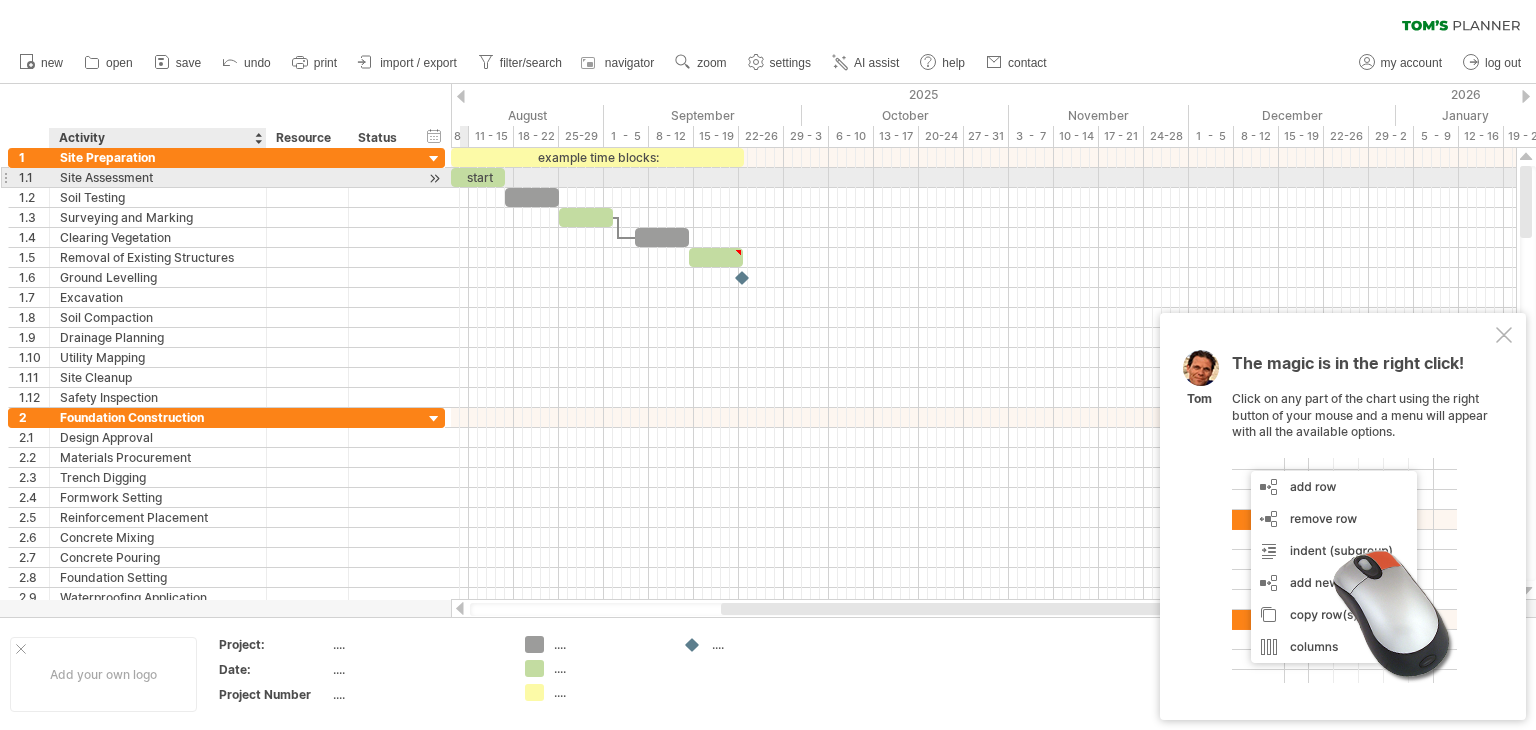 click on "Site Assessment" at bounding box center (158, 177) 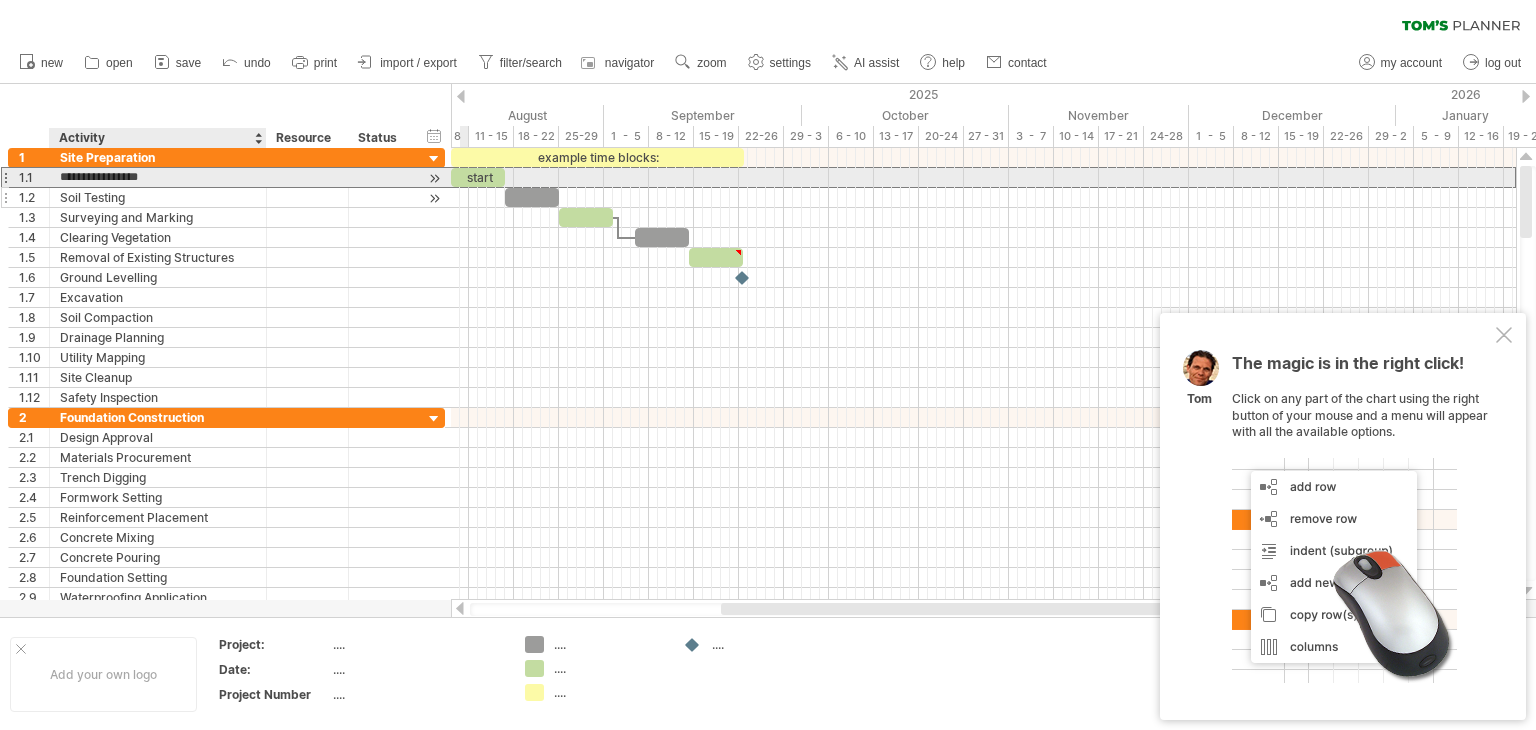 type on "**********" 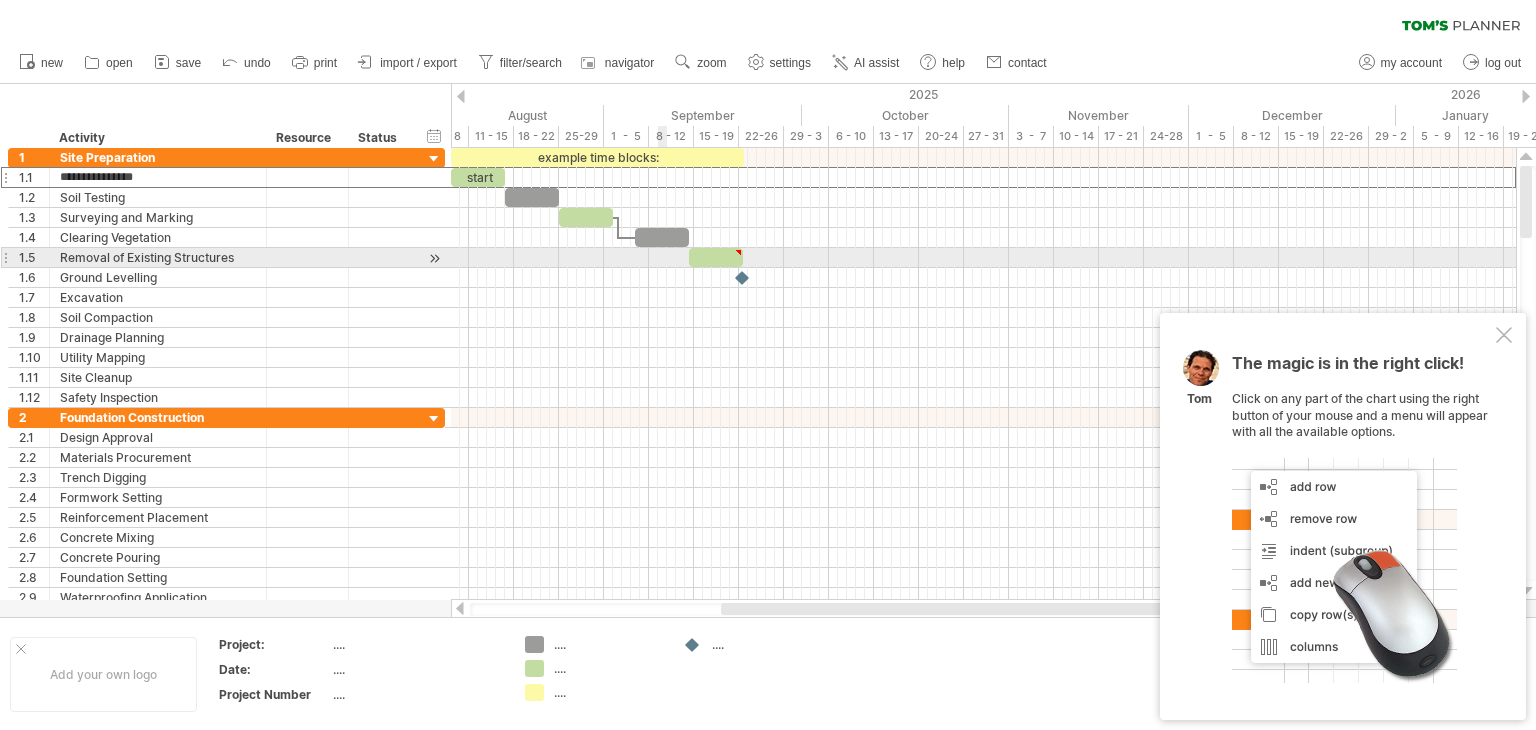 click at bounding box center [983, 278] 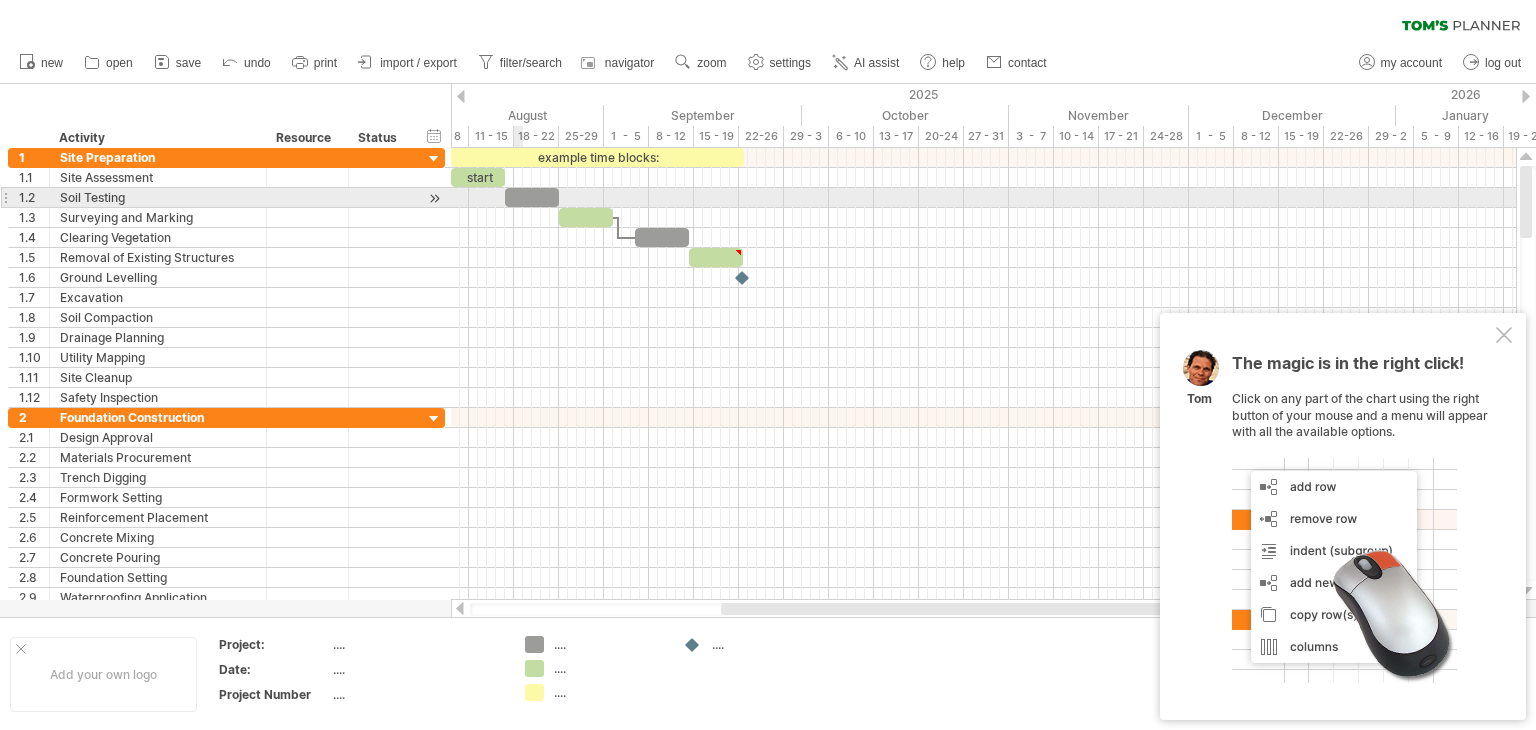 click at bounding box center (532, 197) 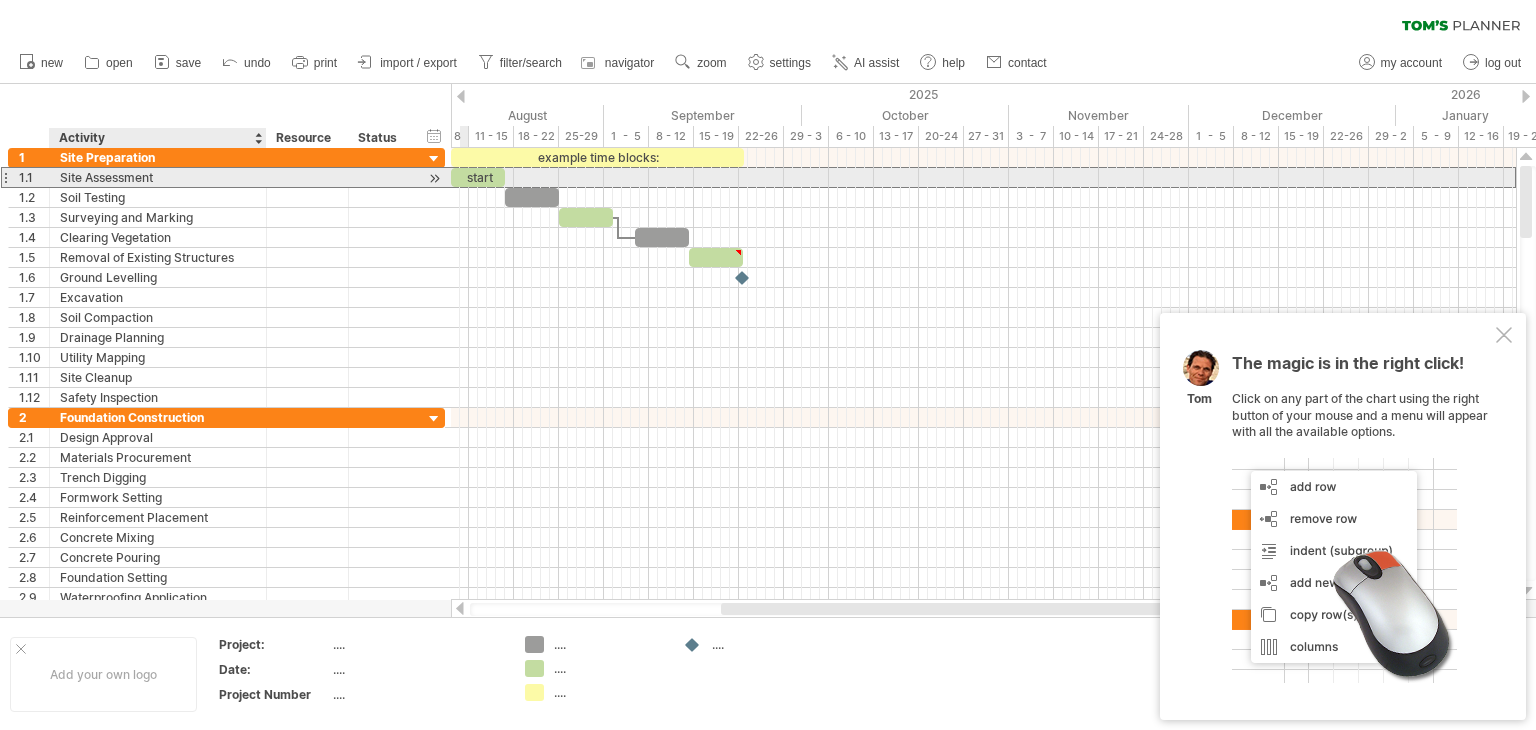 click on "Site Assessment" at bounding box center (158, 177) 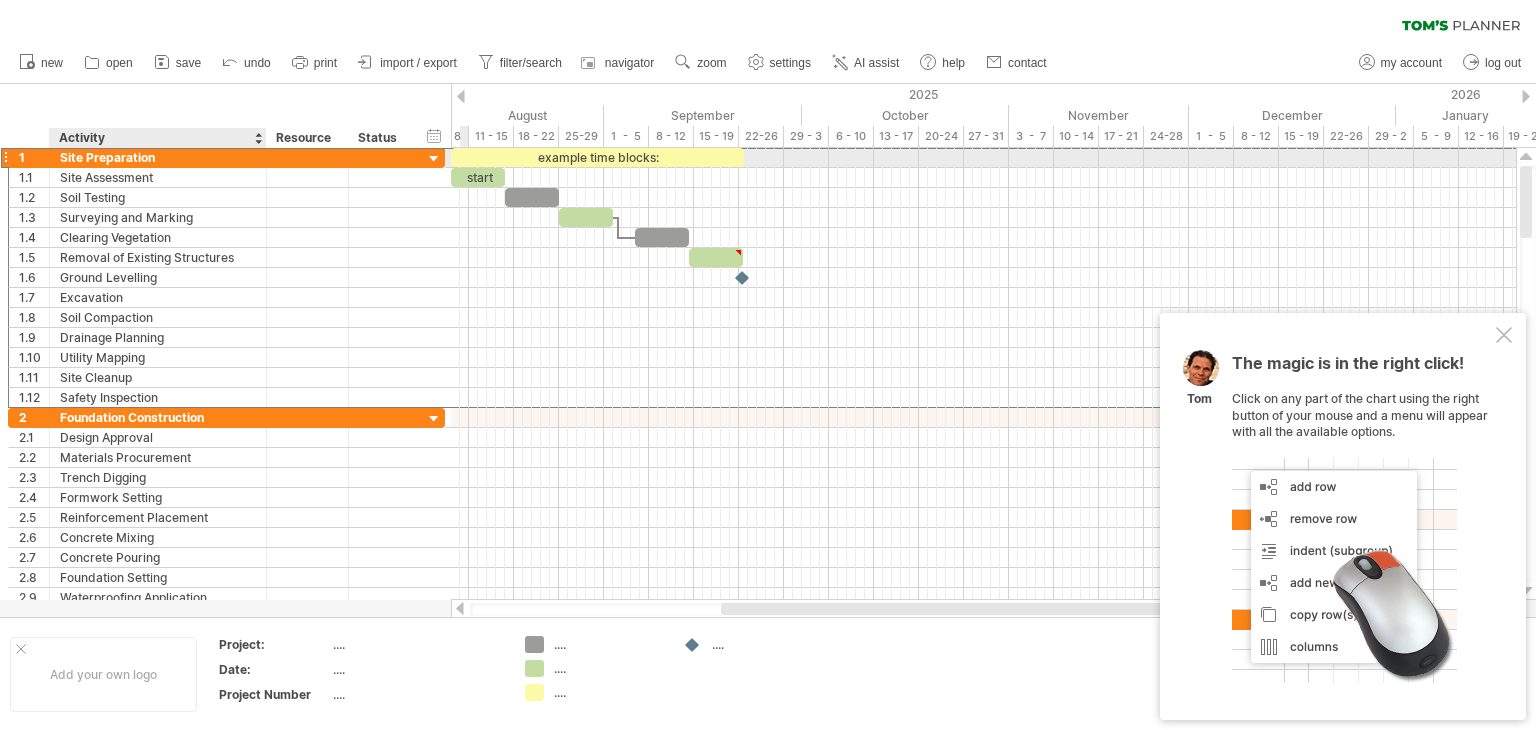 click on "Site Preparation" at bounding box center [158, 157] 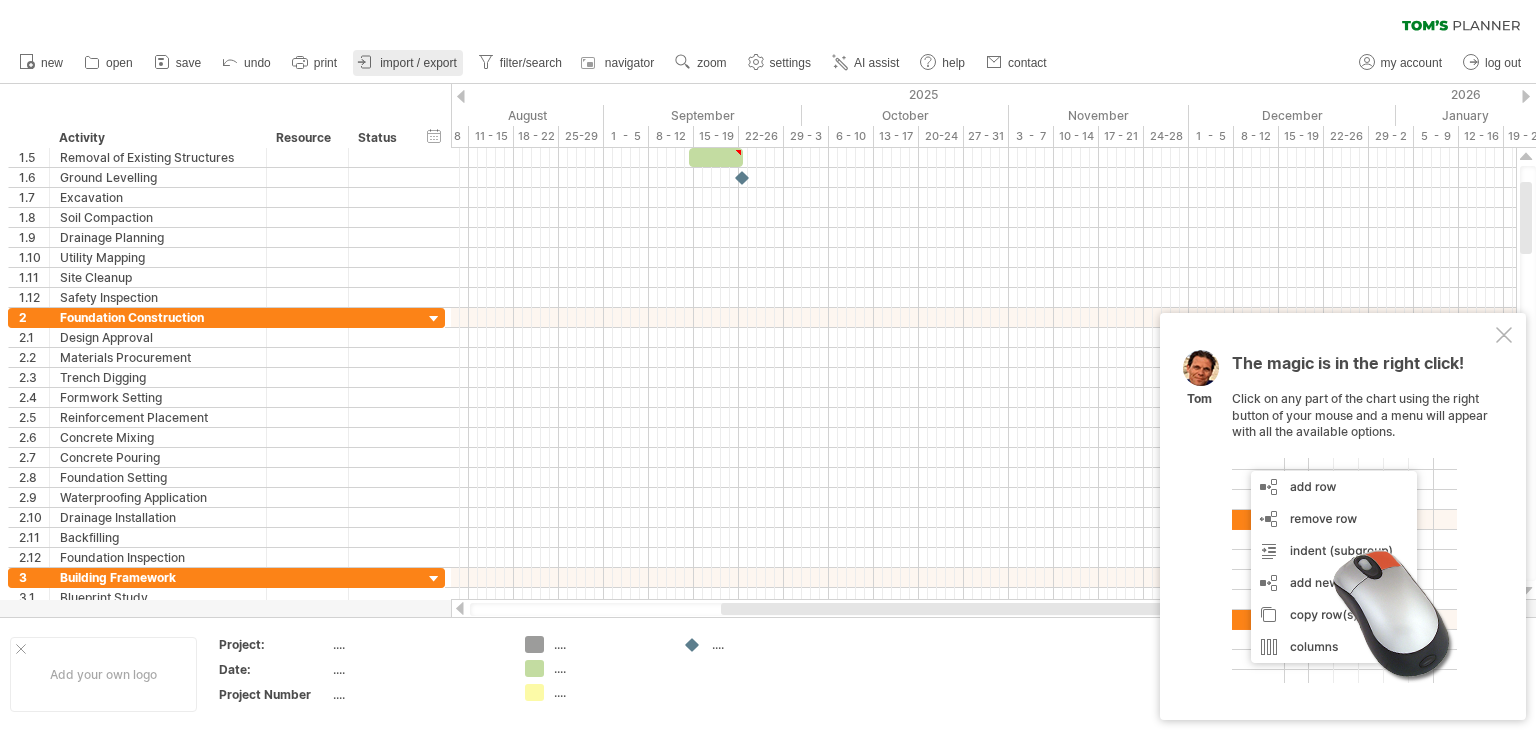 click on "import / export" at bounding box center [418, 63] 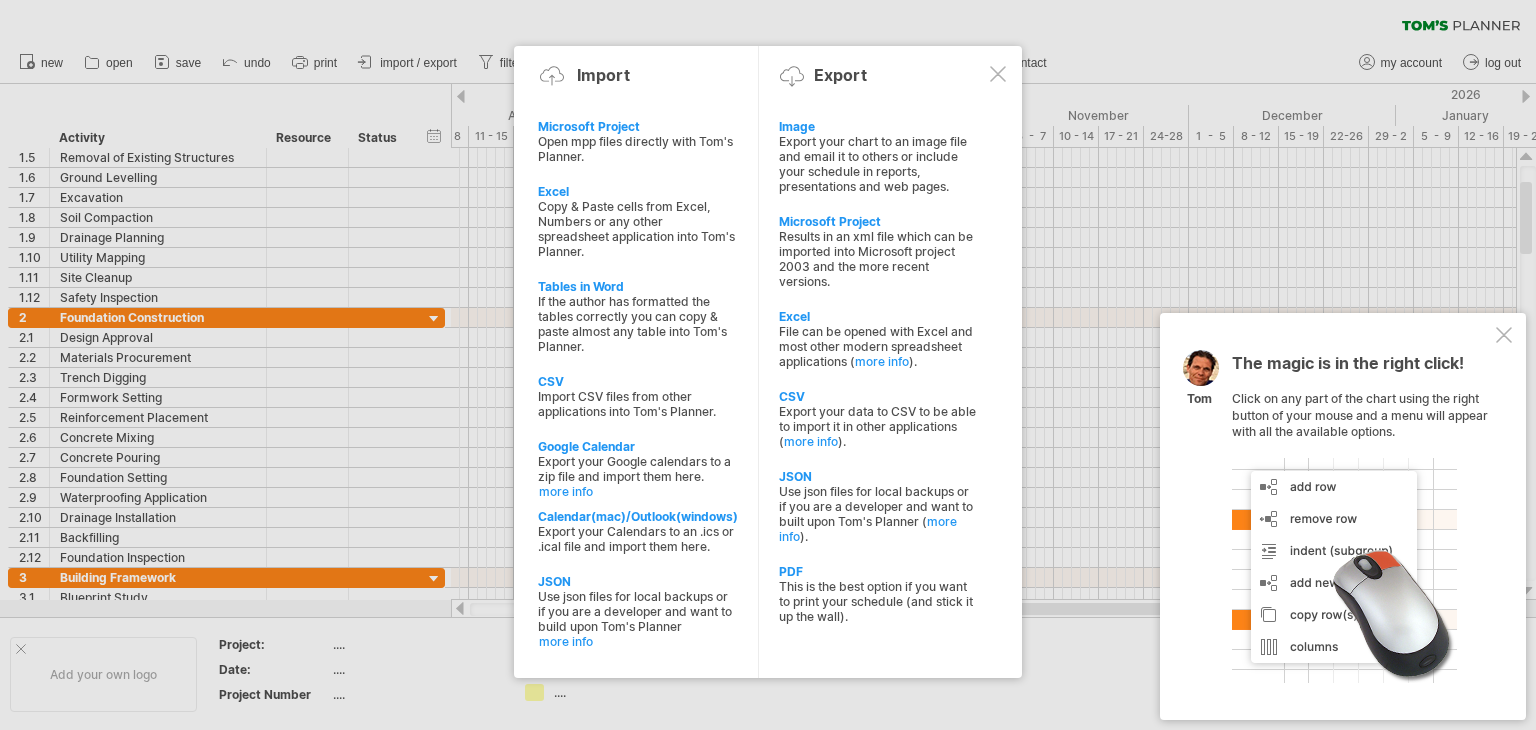 click at bounding box center [768, 365] 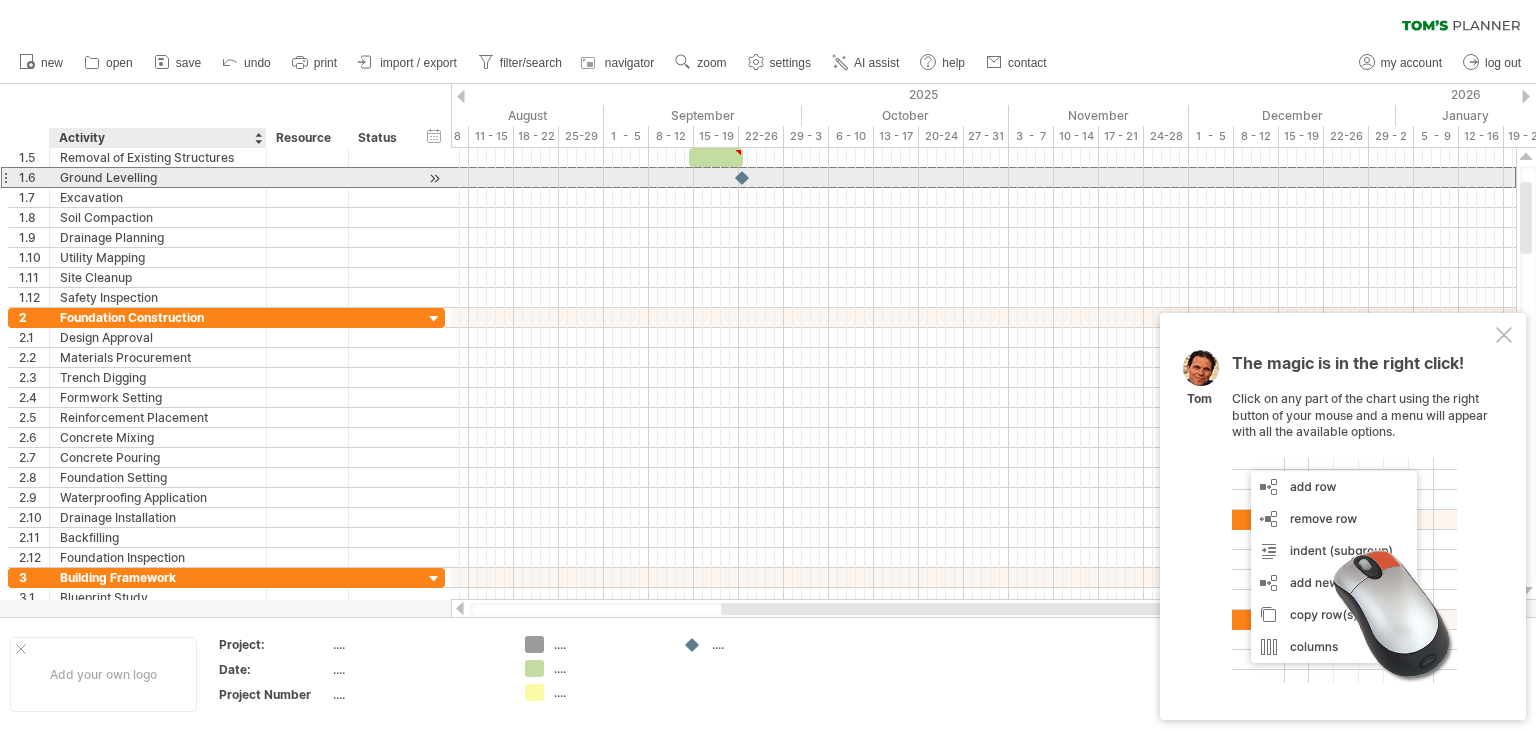 click on "Ground Levelling" at bounding box center (158, 177) 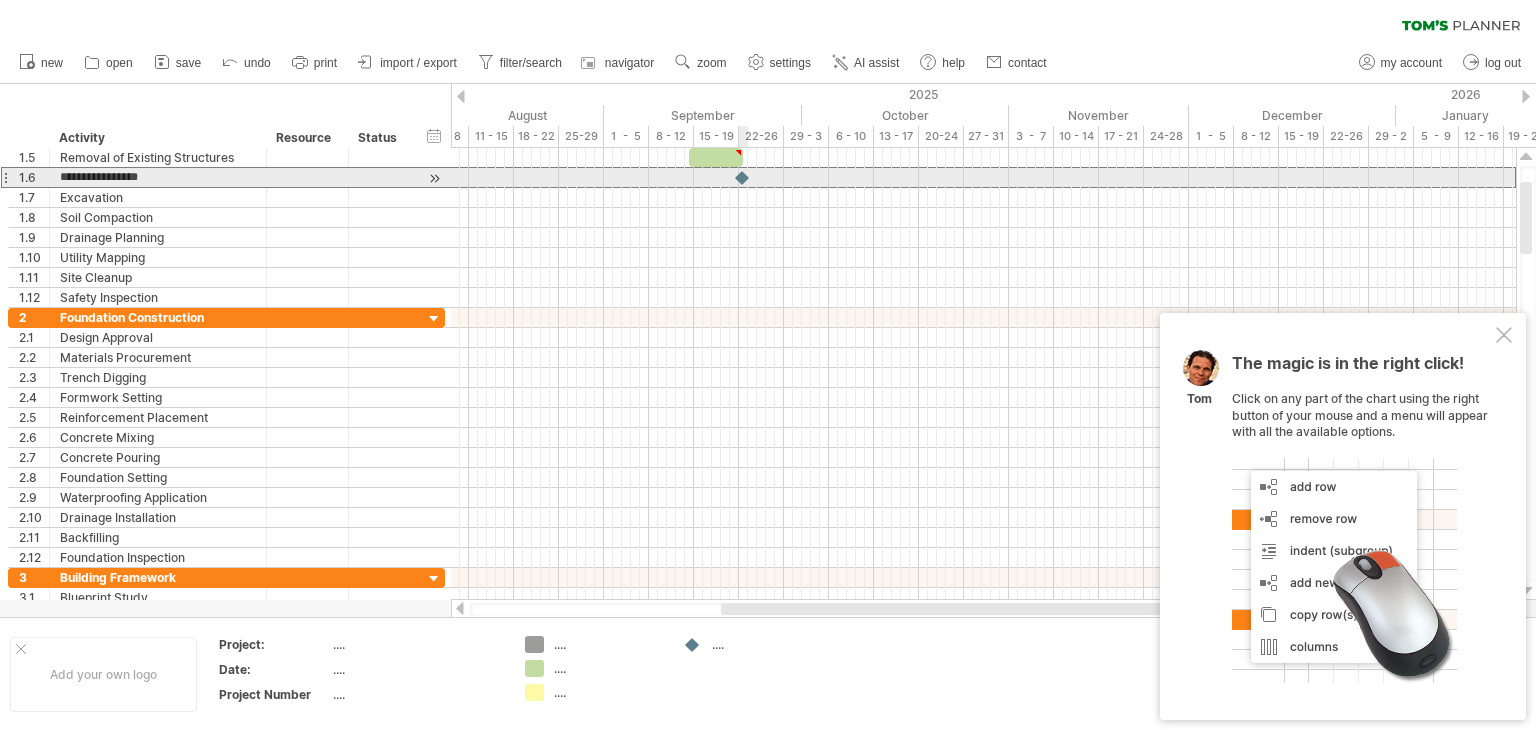 click at bounding box center (743, 177) 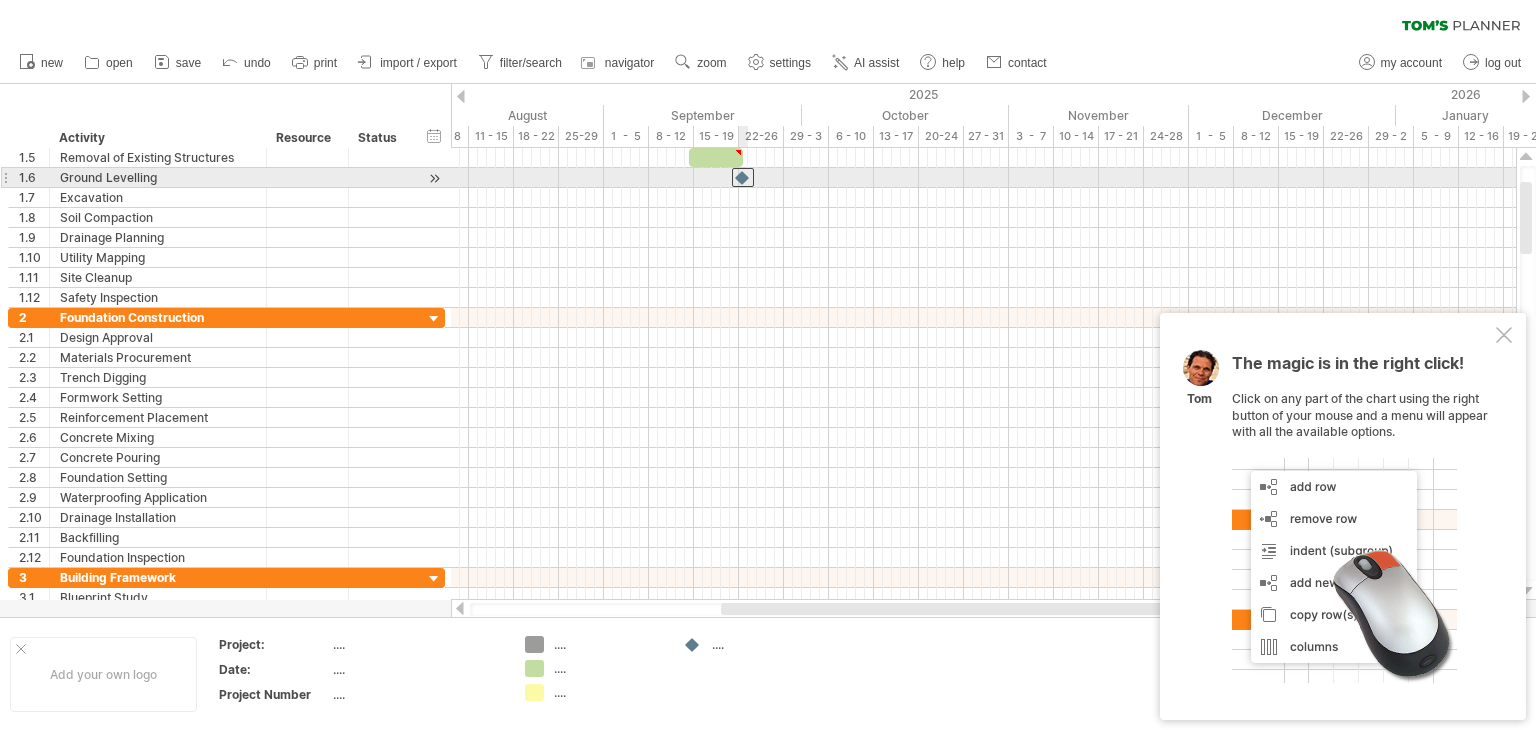 click at bounding box center [743, 177] 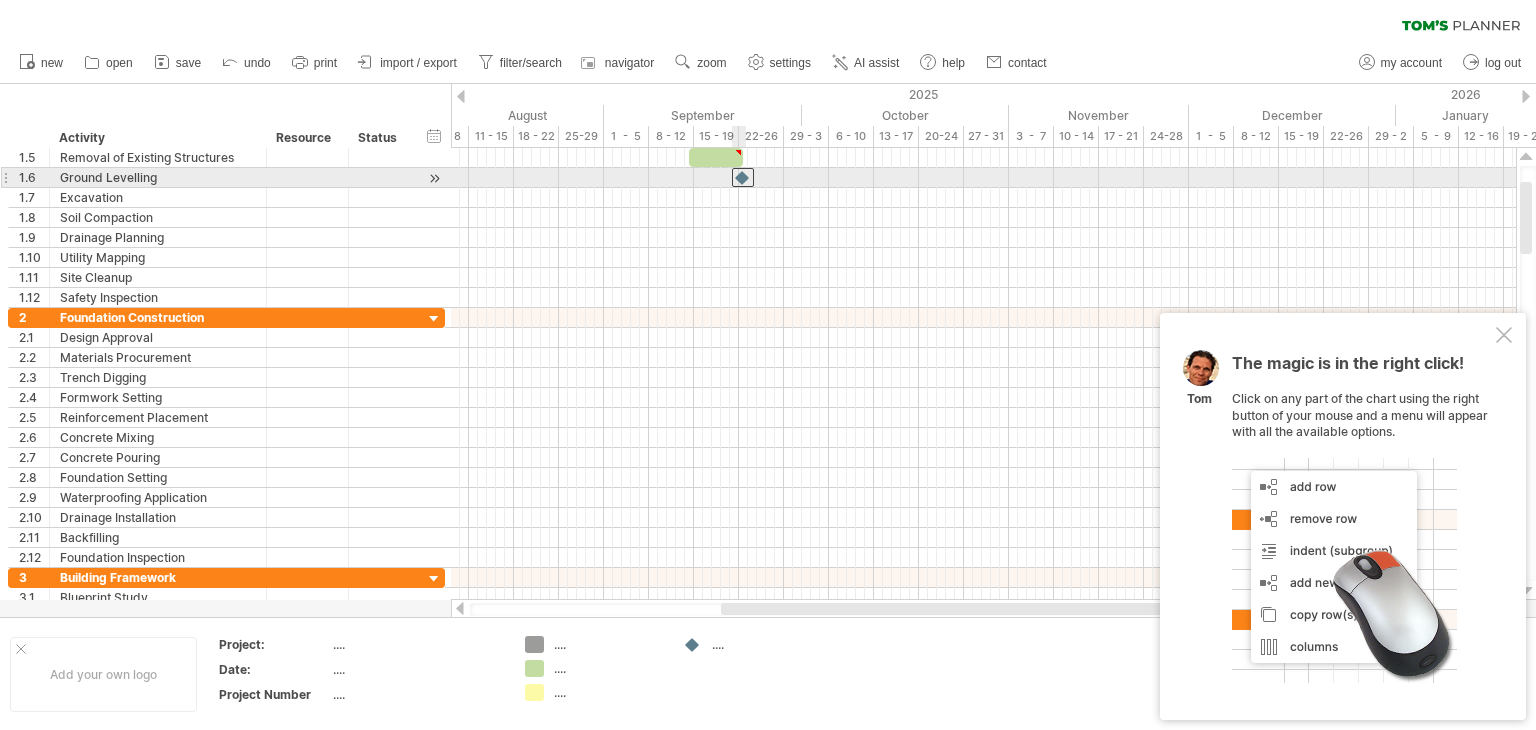click at bounding box center (743, 177) 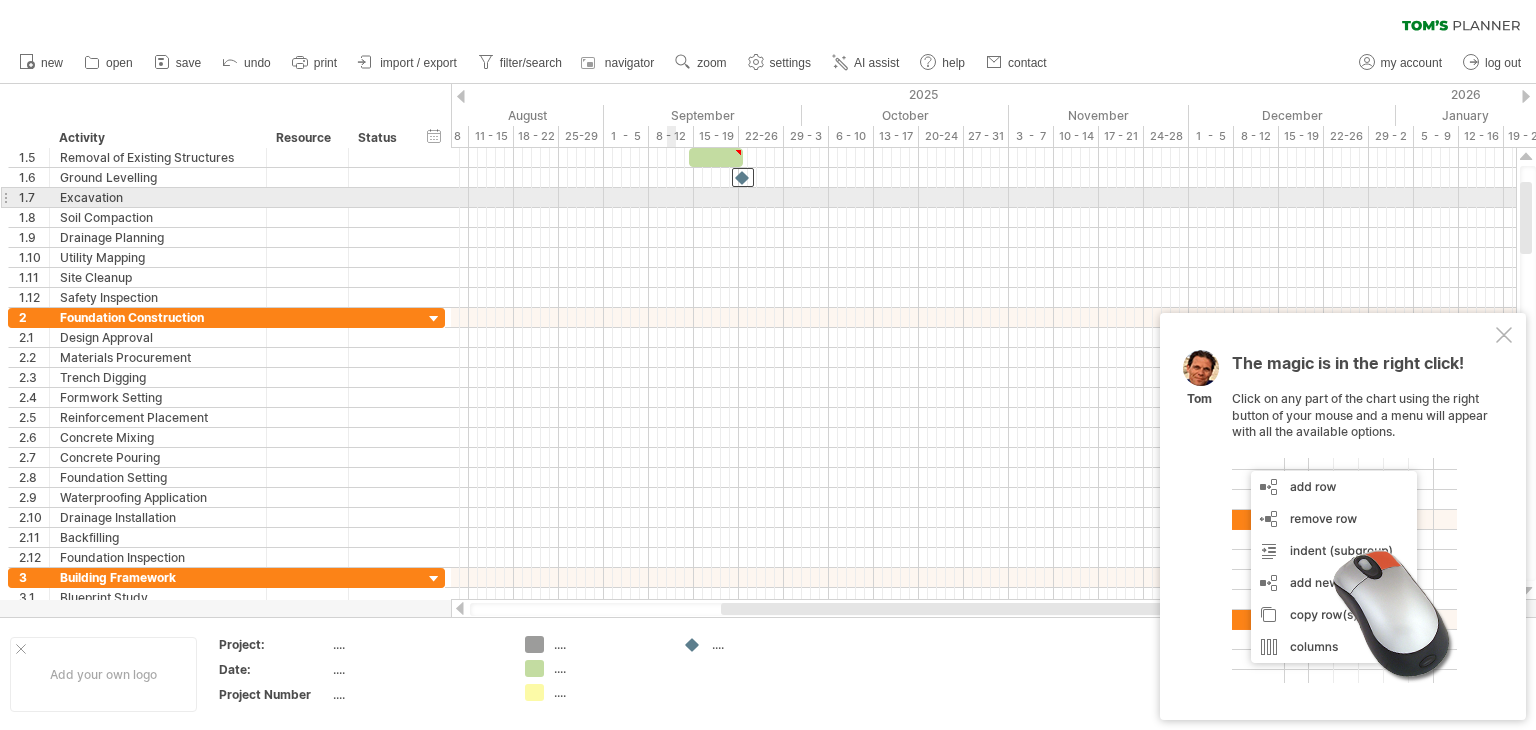 click at bounding box center (983, 198) 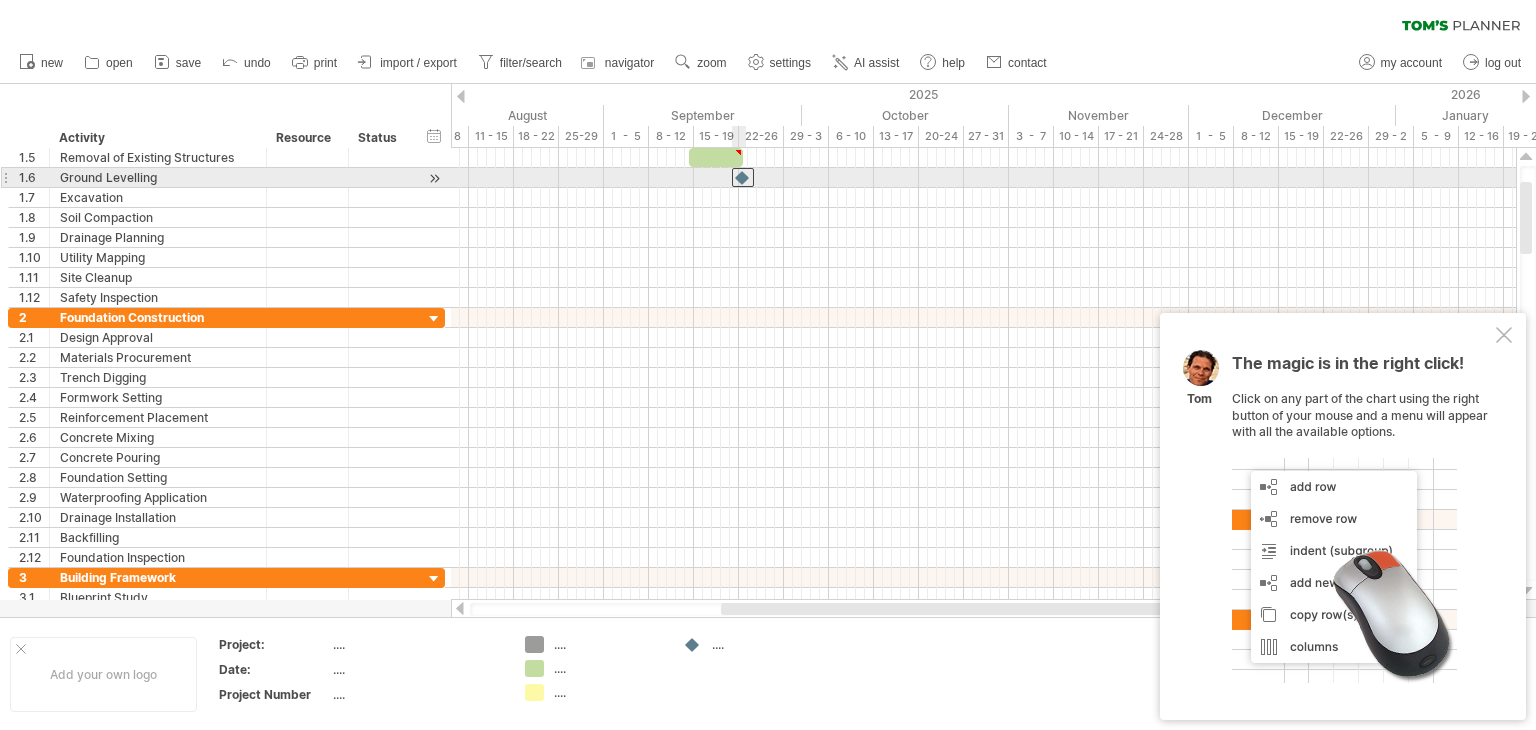 click at bounding box center (743, 177) 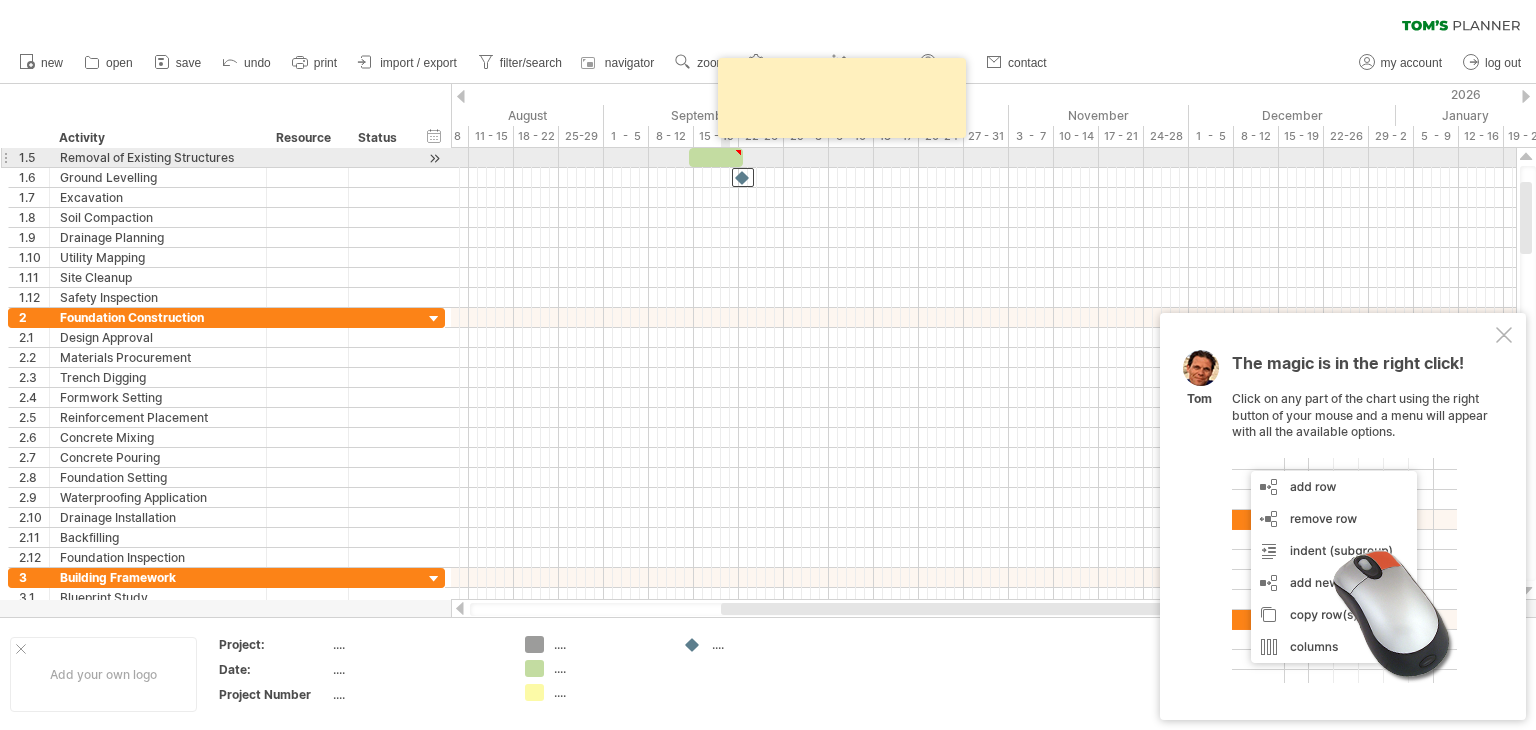 type on "**********" 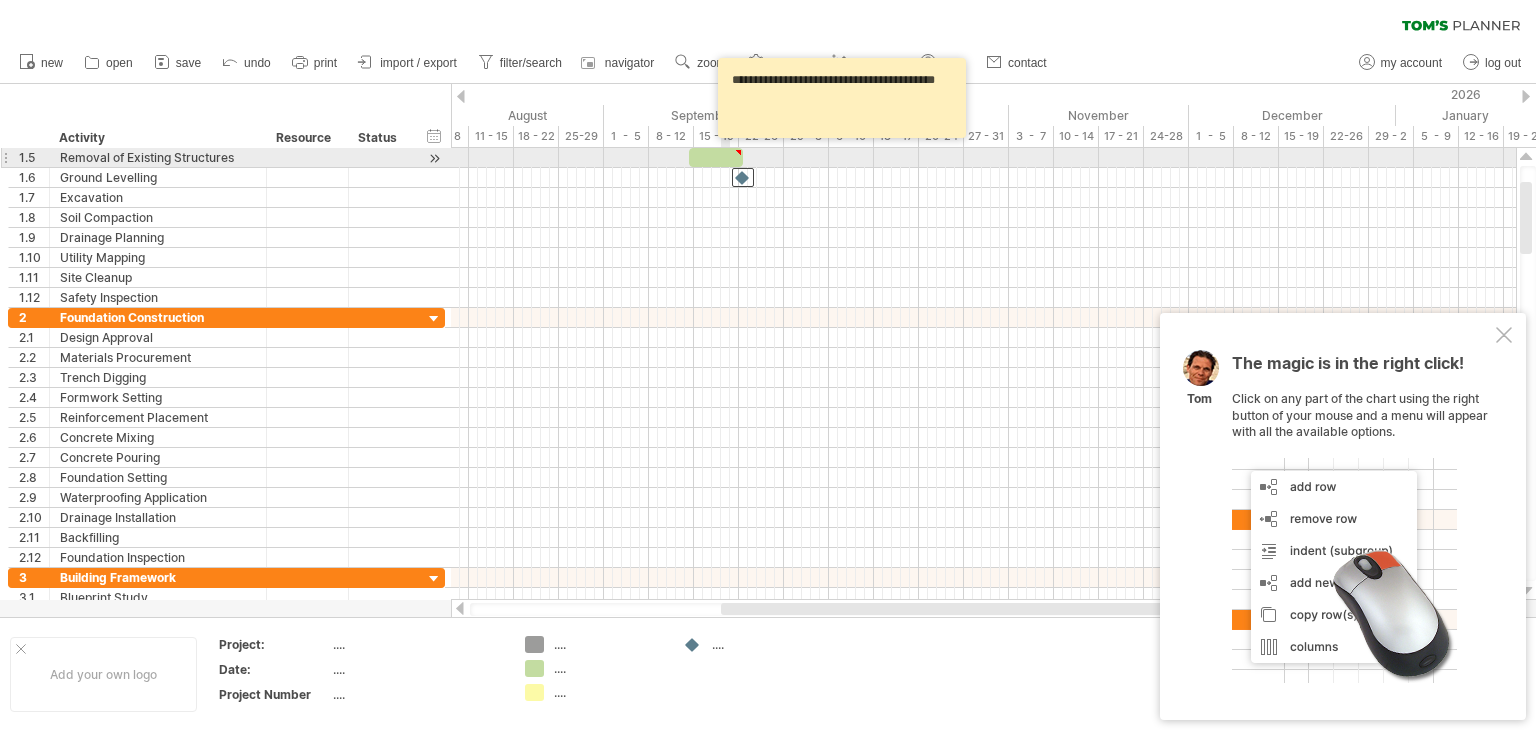 click at bounding box center [716, 157] 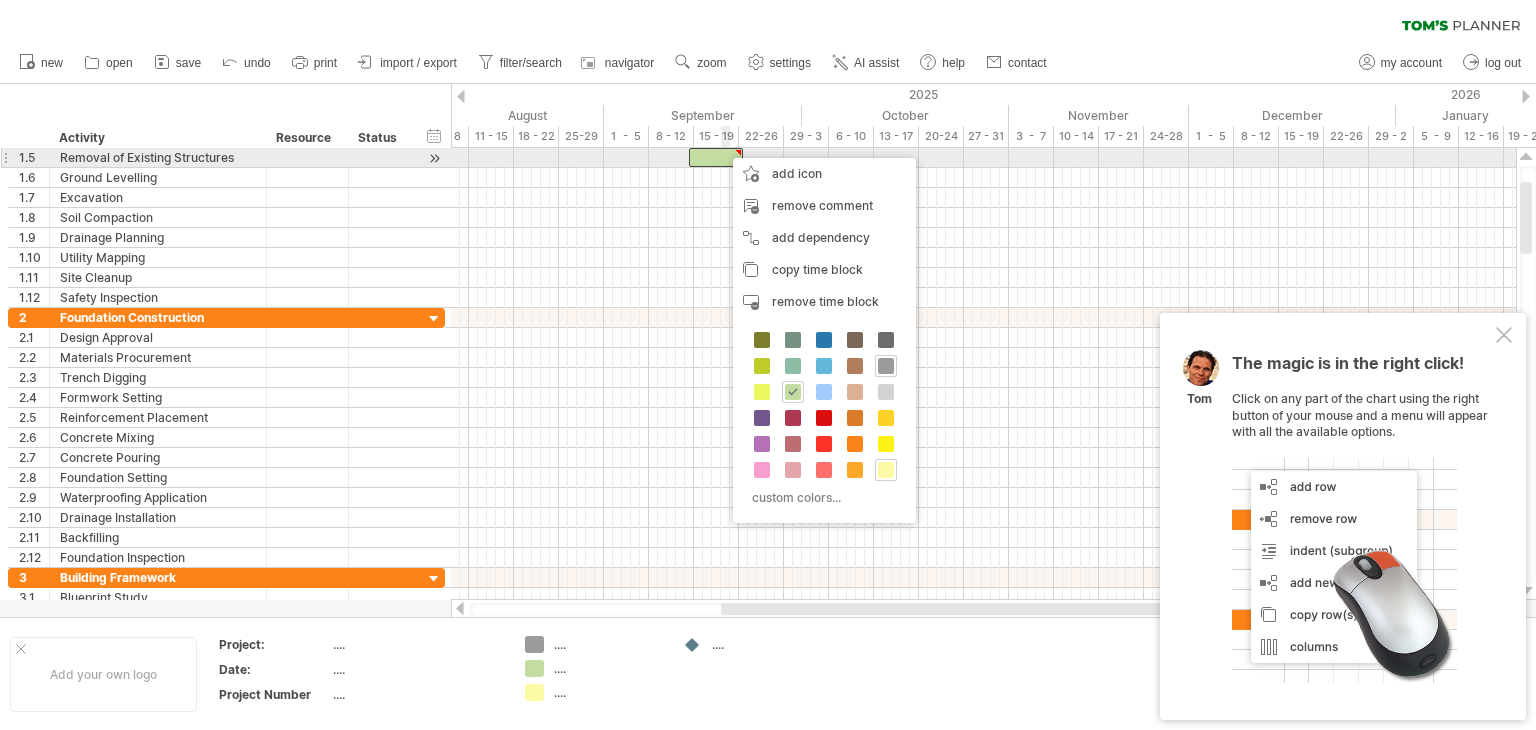 click at bounding box center [716, 157] 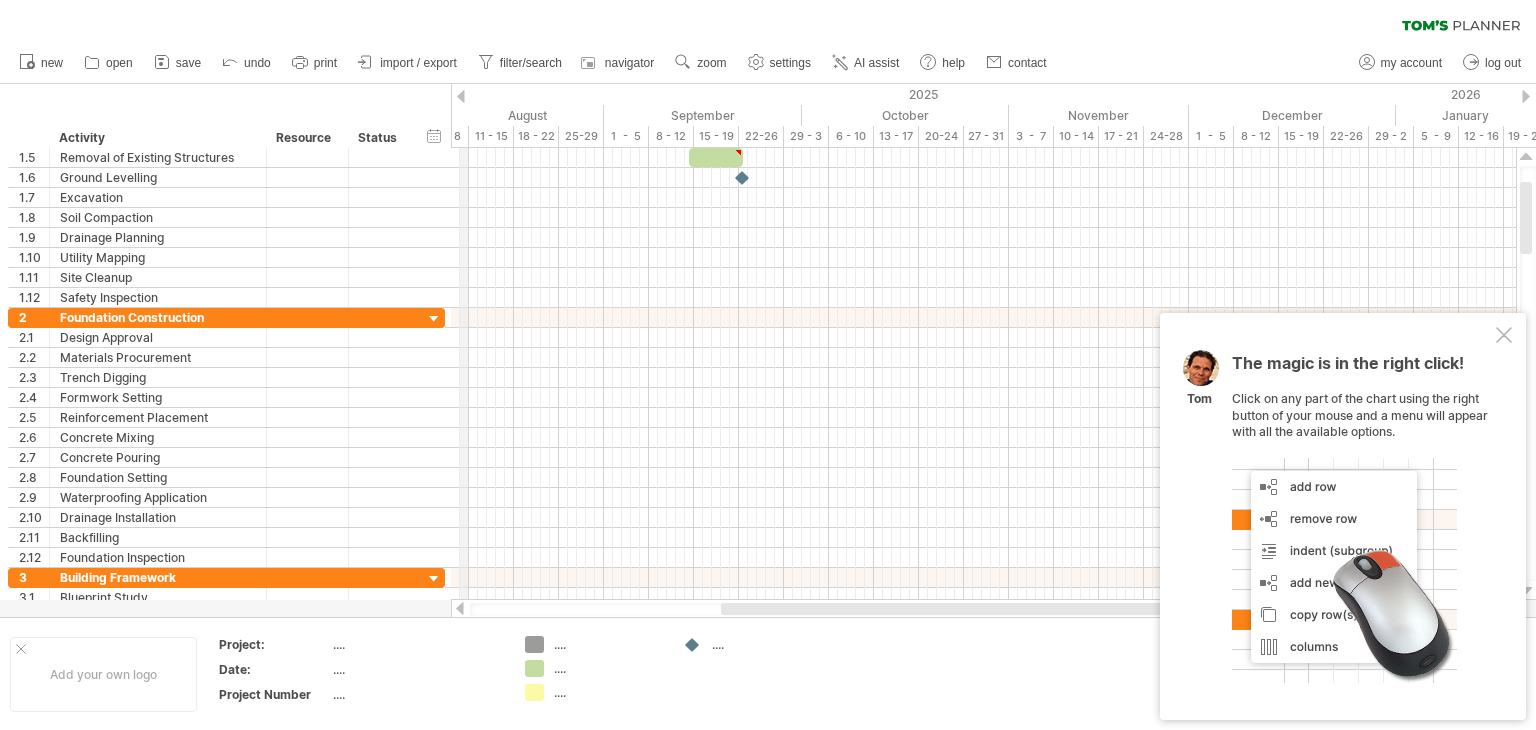 click on "4 - 8" at bounding box center (446, 136) 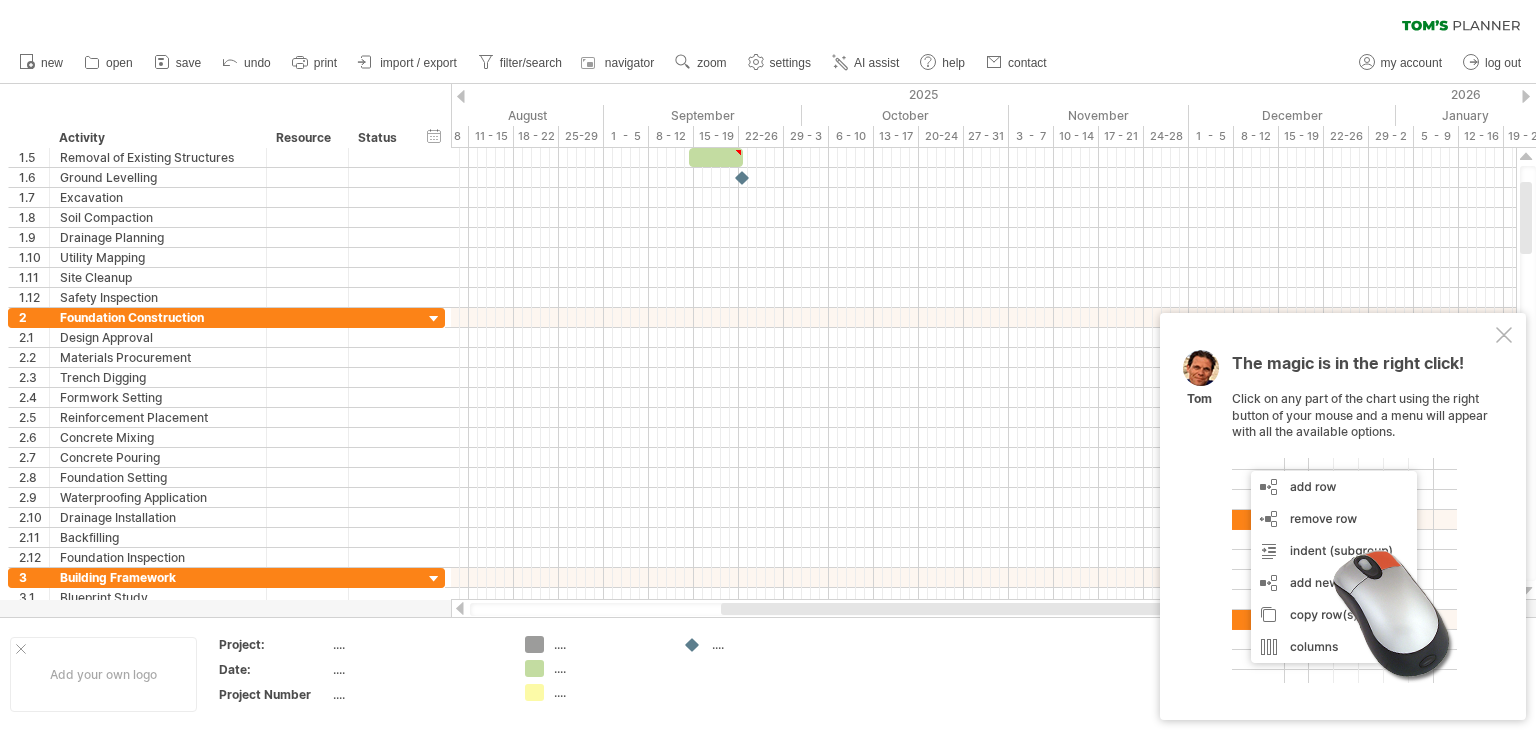click at bounding box center [461, 96] 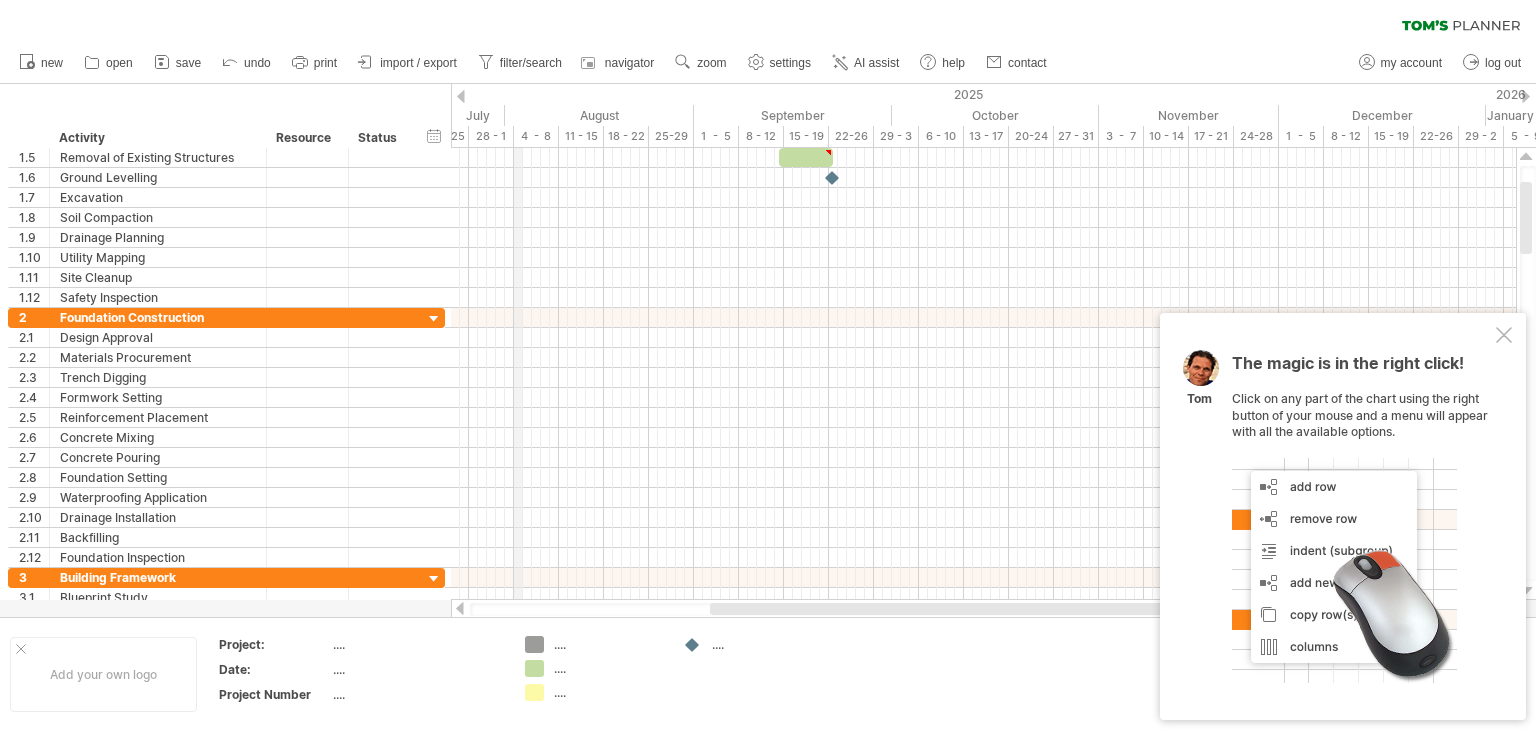 click on "2025" at bounding box center (311, 94) 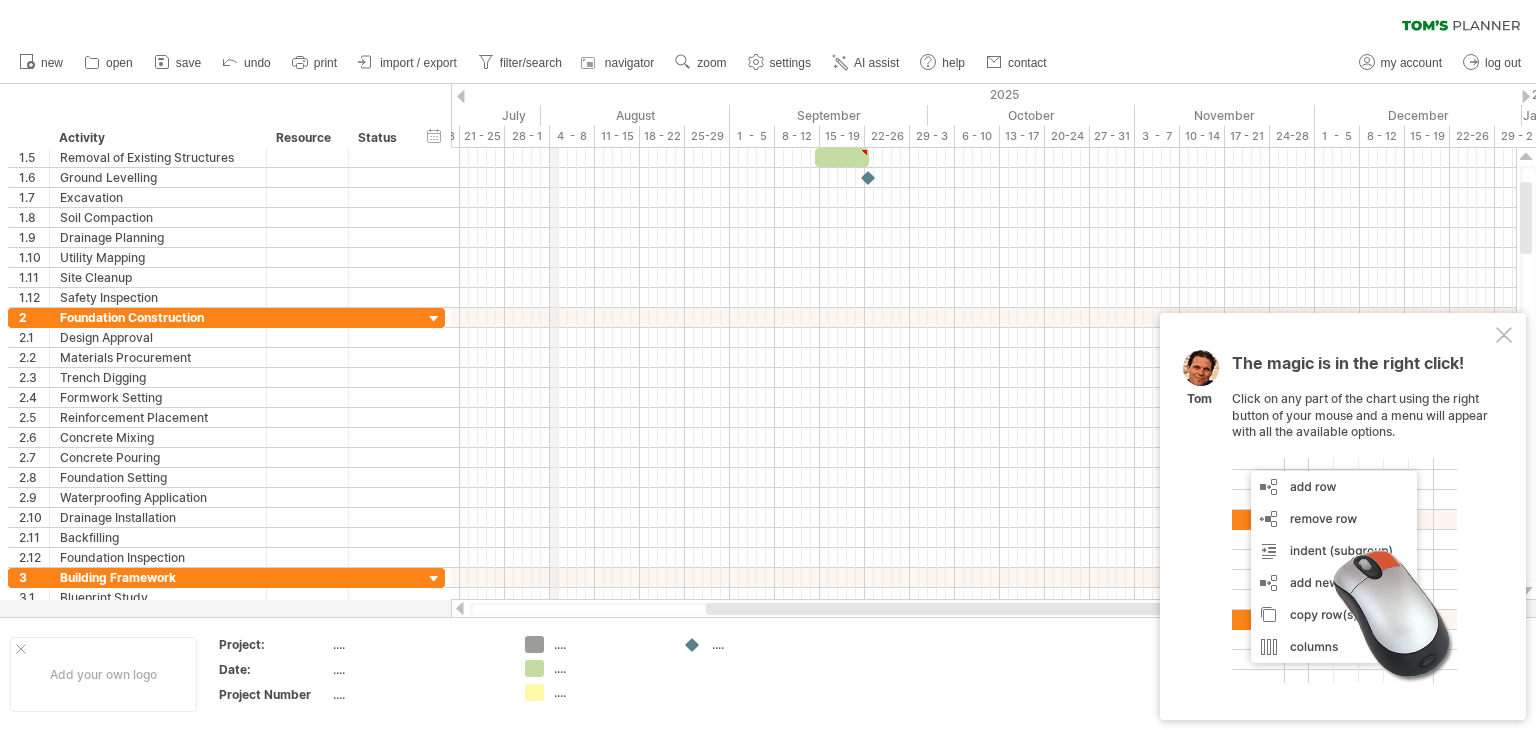 drag, startPoint x: 524, startPoint y: 137, endPoint x: 556, endPoint y: 133, distance: 32.24903 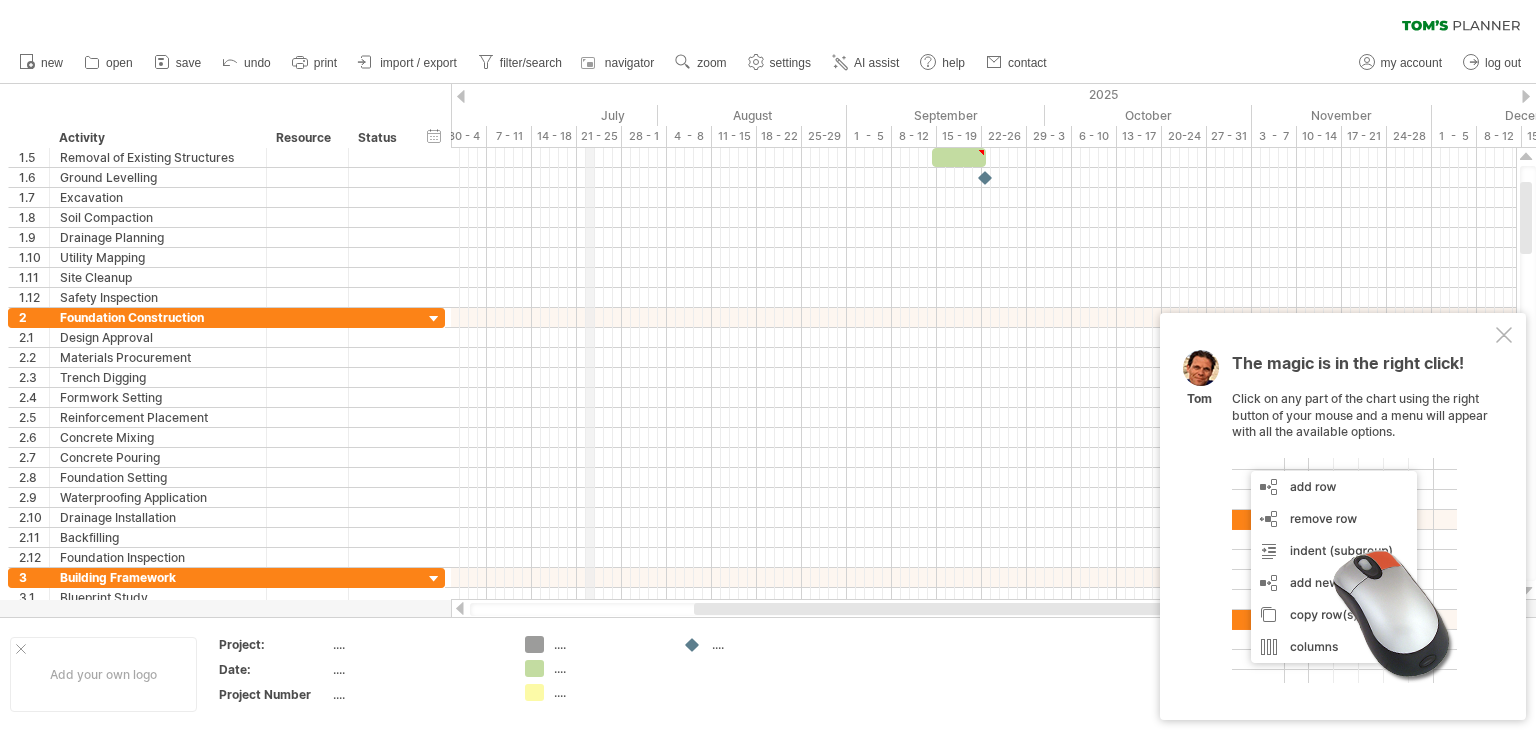 drag, startPoint x: 467, startPoint y: 98, endPoint x: 585, endPoint y: 99, distance: 118.004234 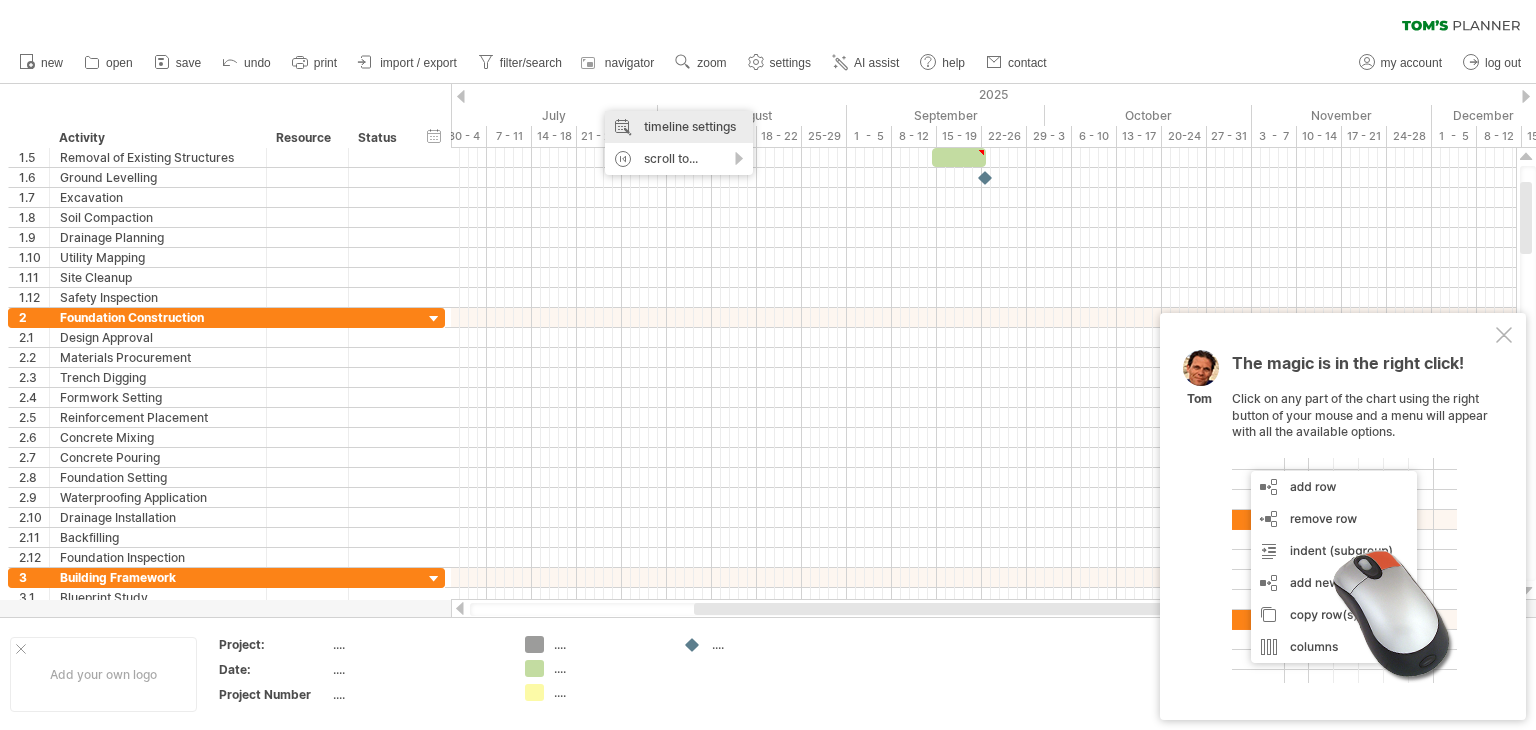click on "timeline settings" at bounding box center (679, 127) 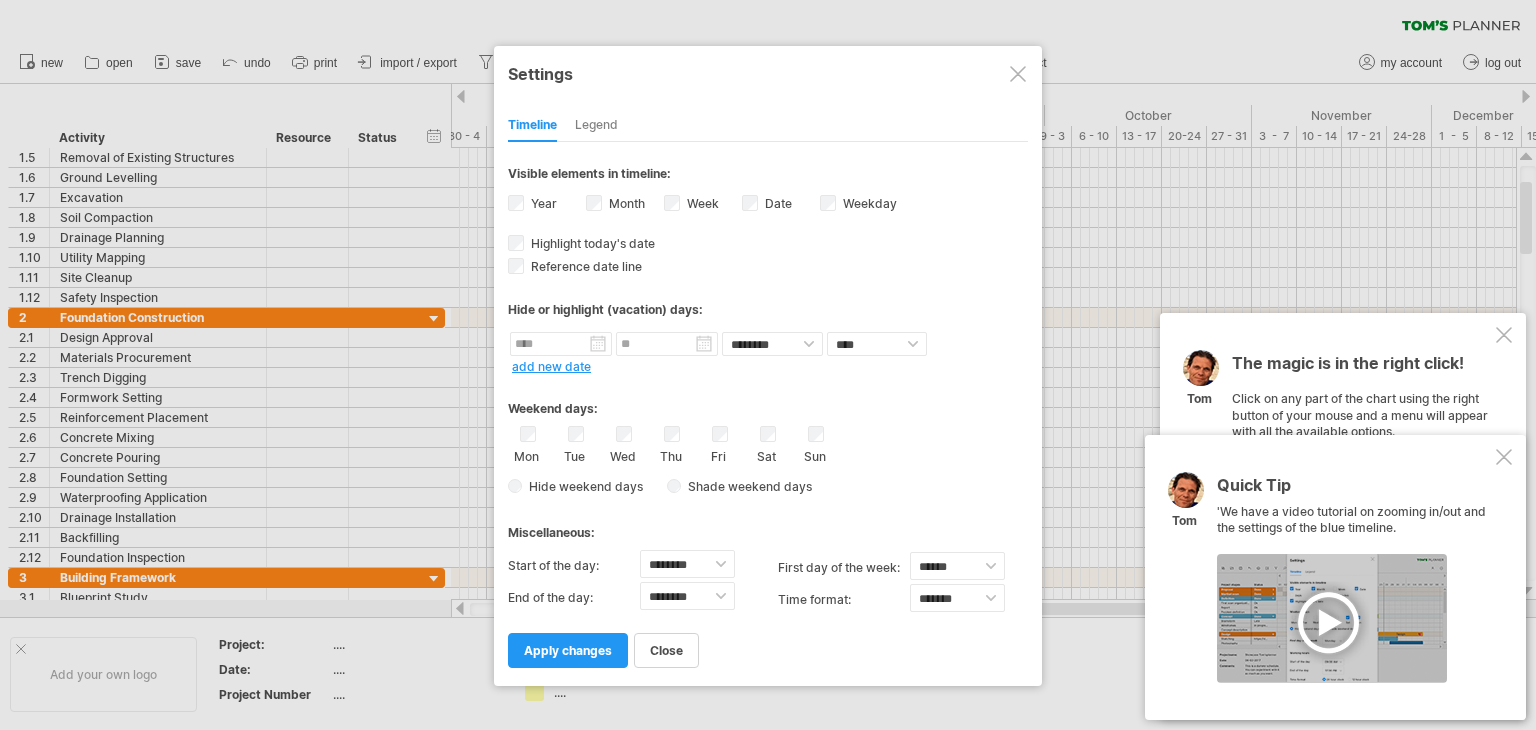 click at bounding box center [1018, 74] 